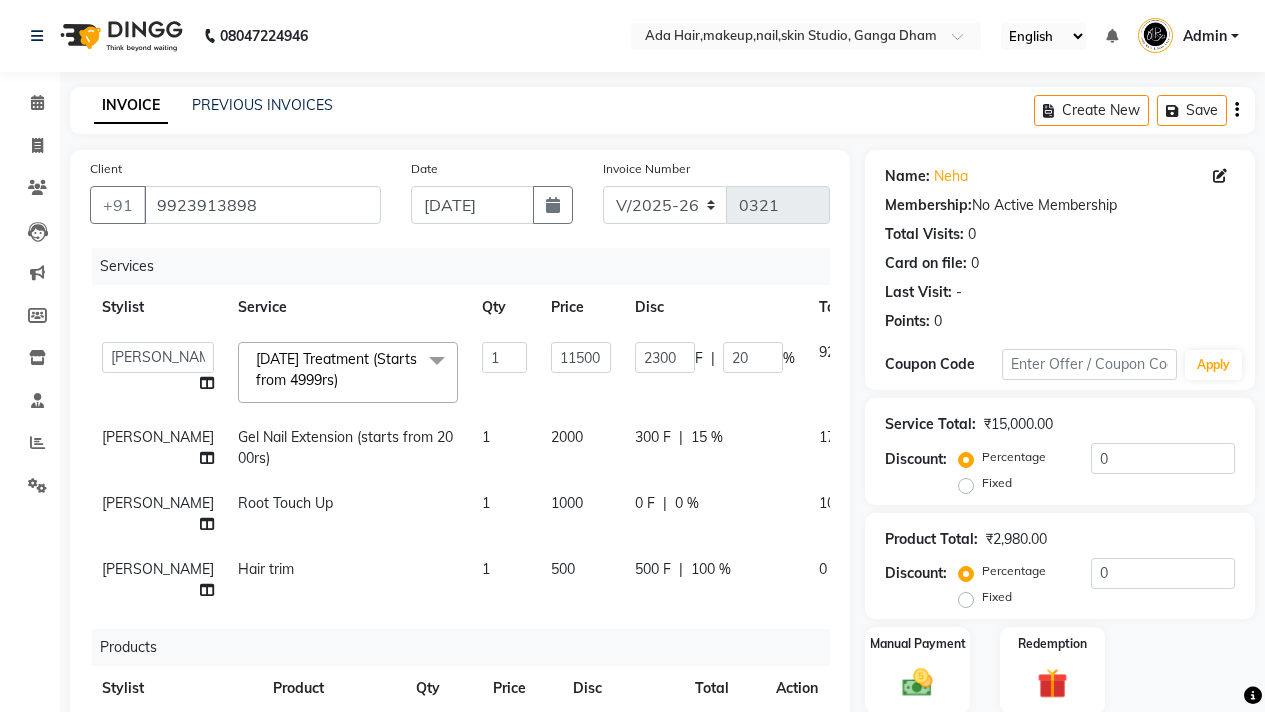 select on "748" 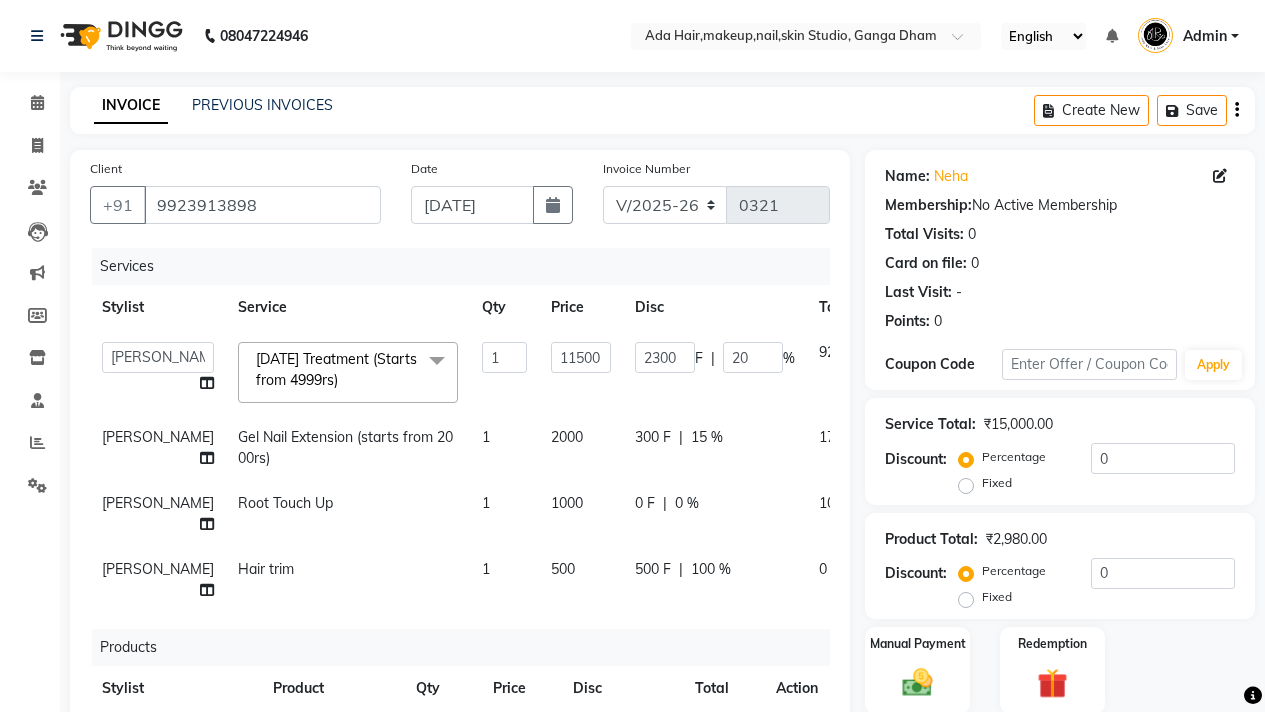 select on "service" 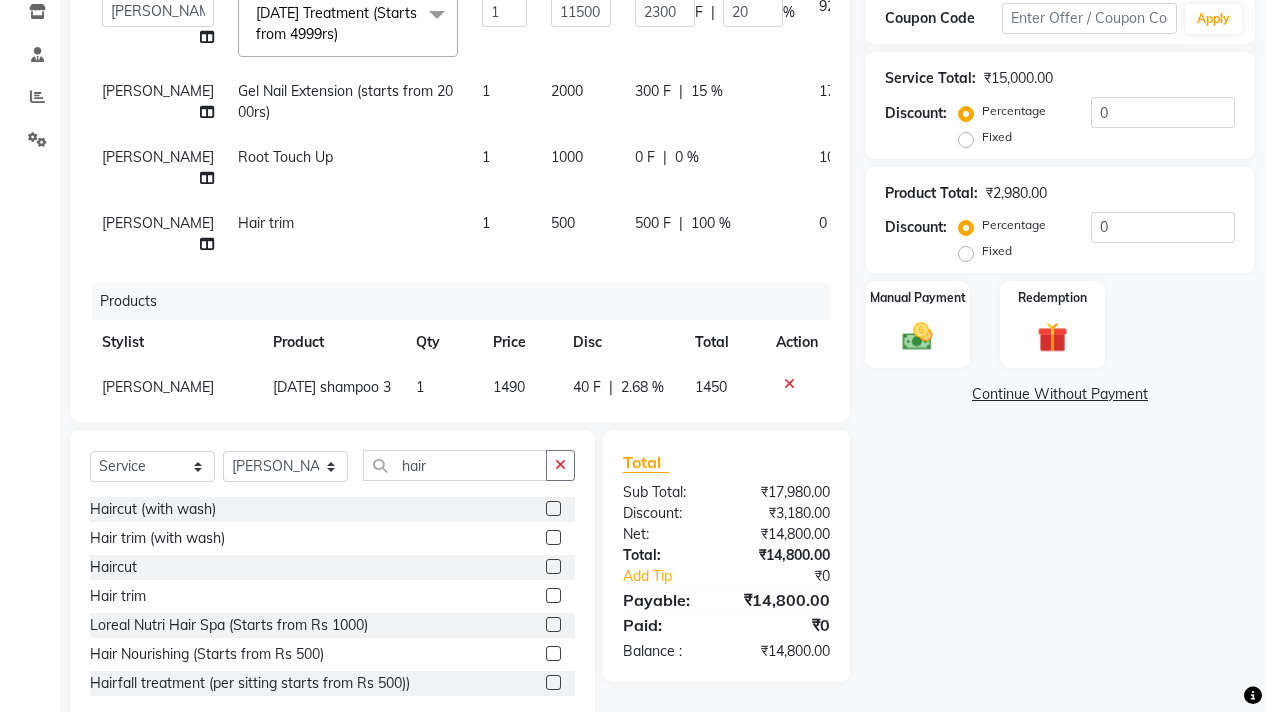 scroll, scrollTop: 0, scrollLeft: 0, axis: both 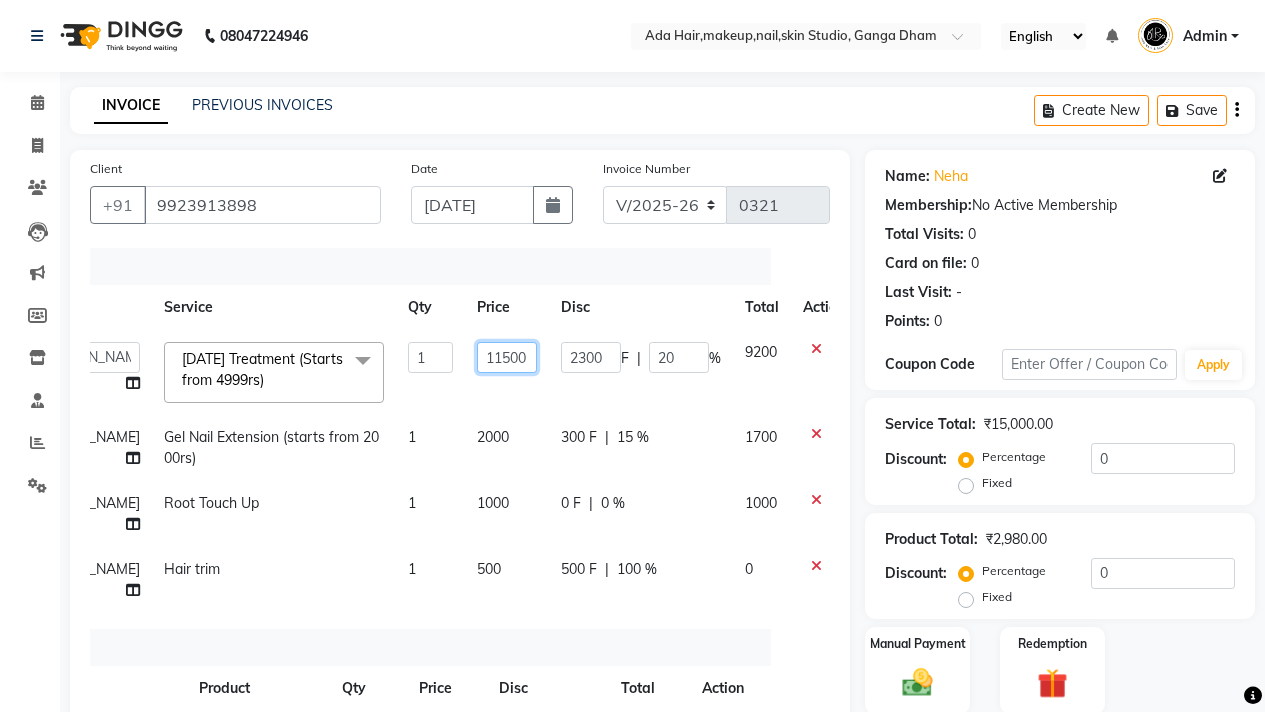 click on "11500" 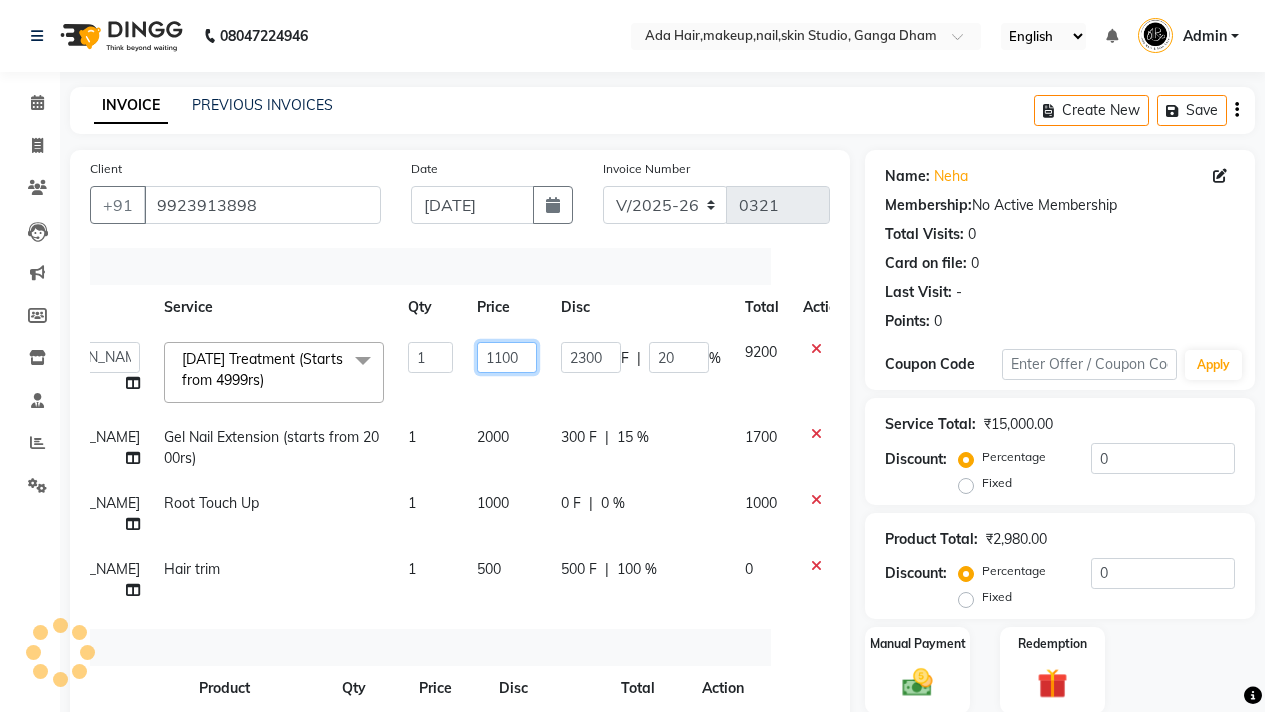 type on "11000" 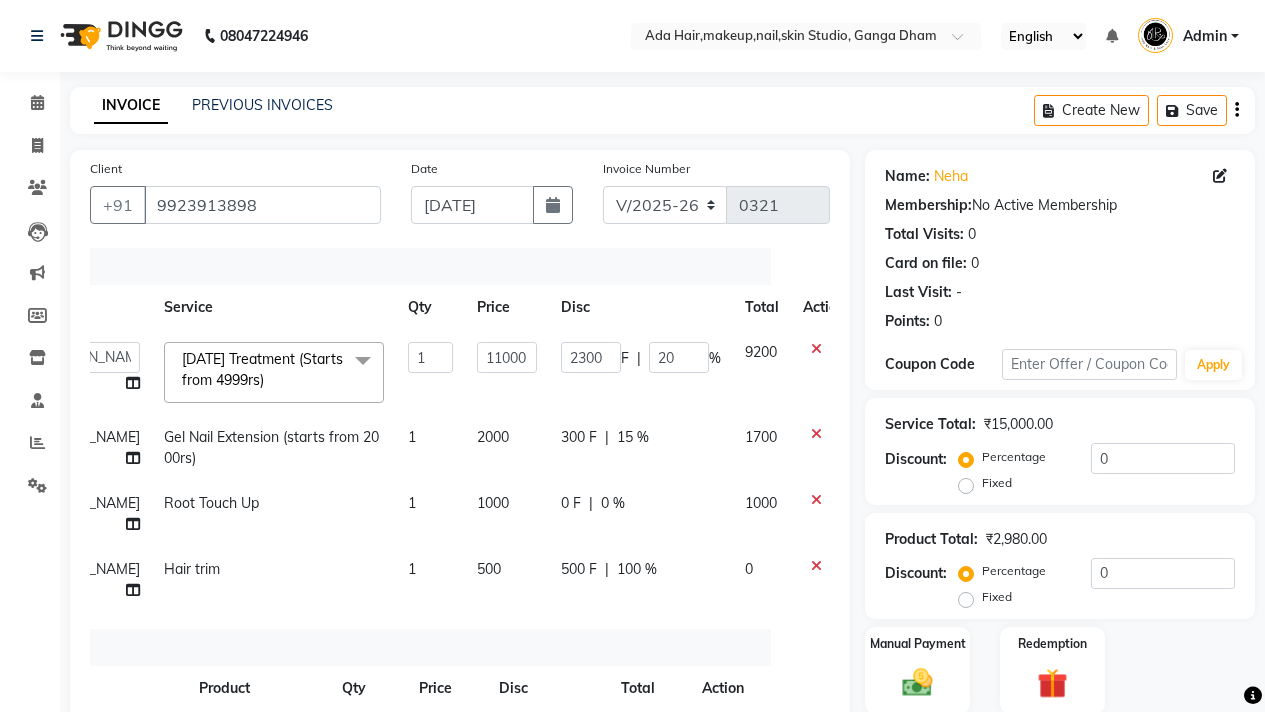 click on "Services" 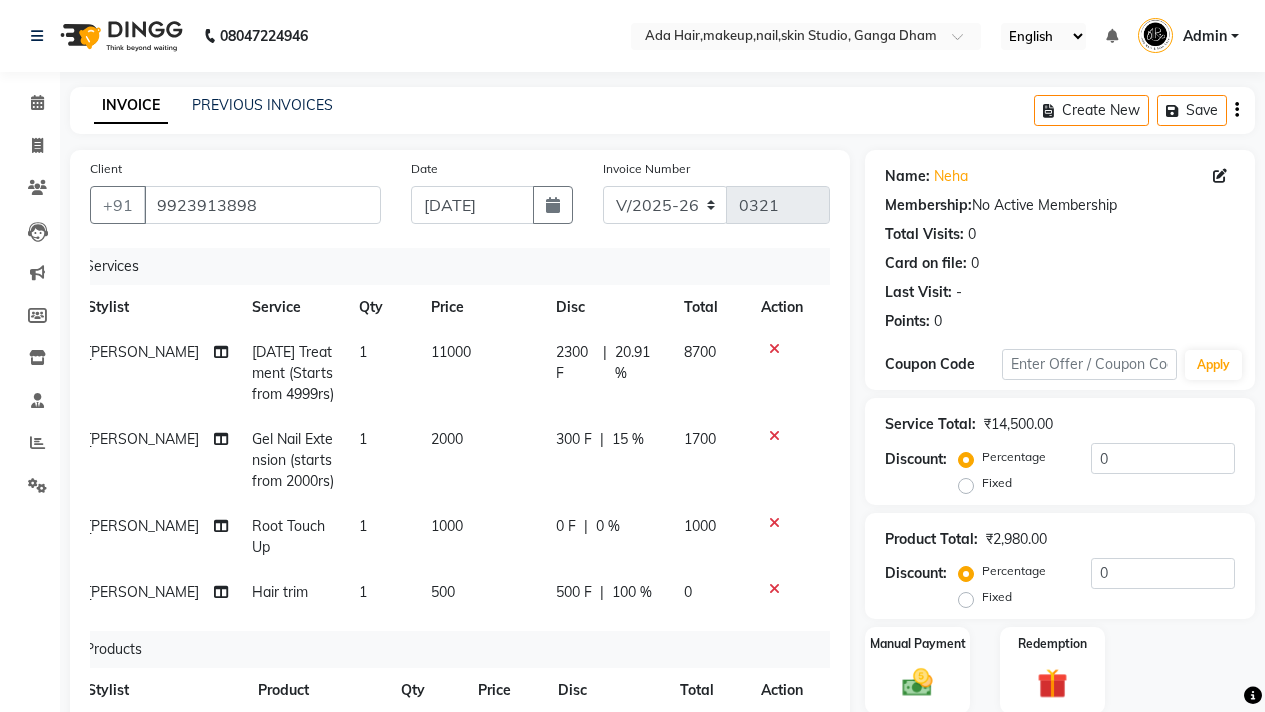 click on "20.91 %" 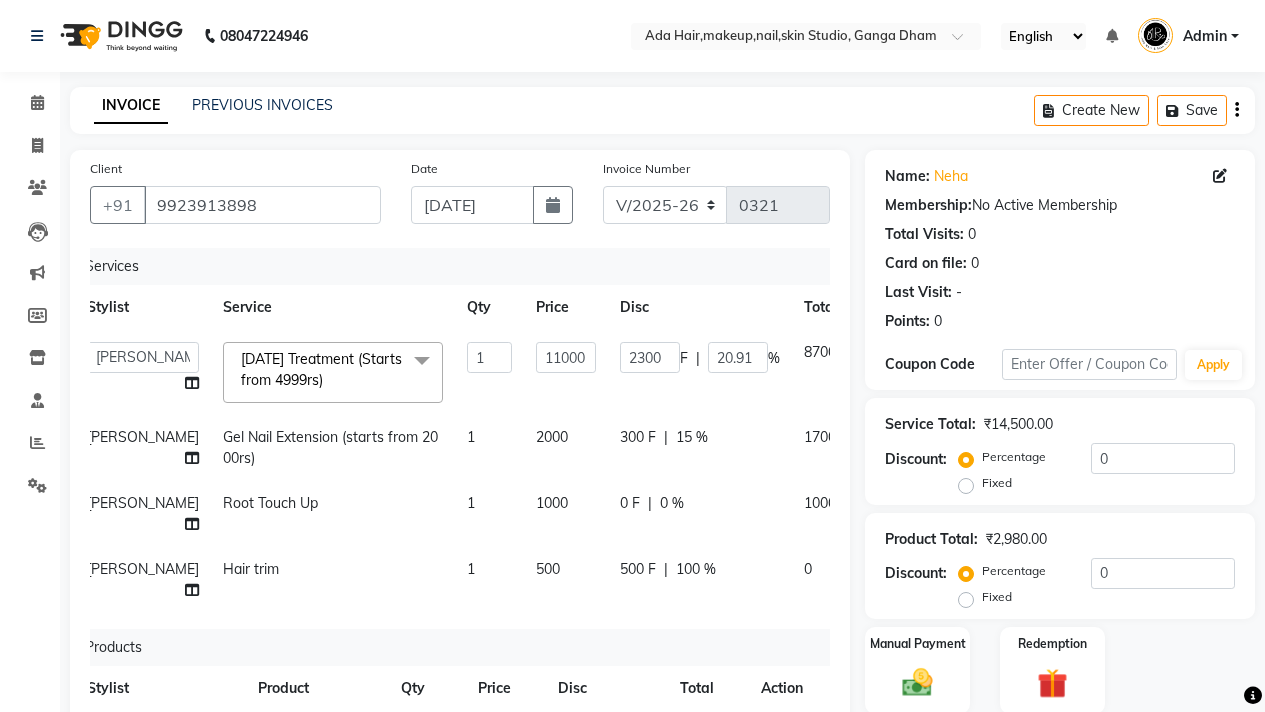 click on "F" 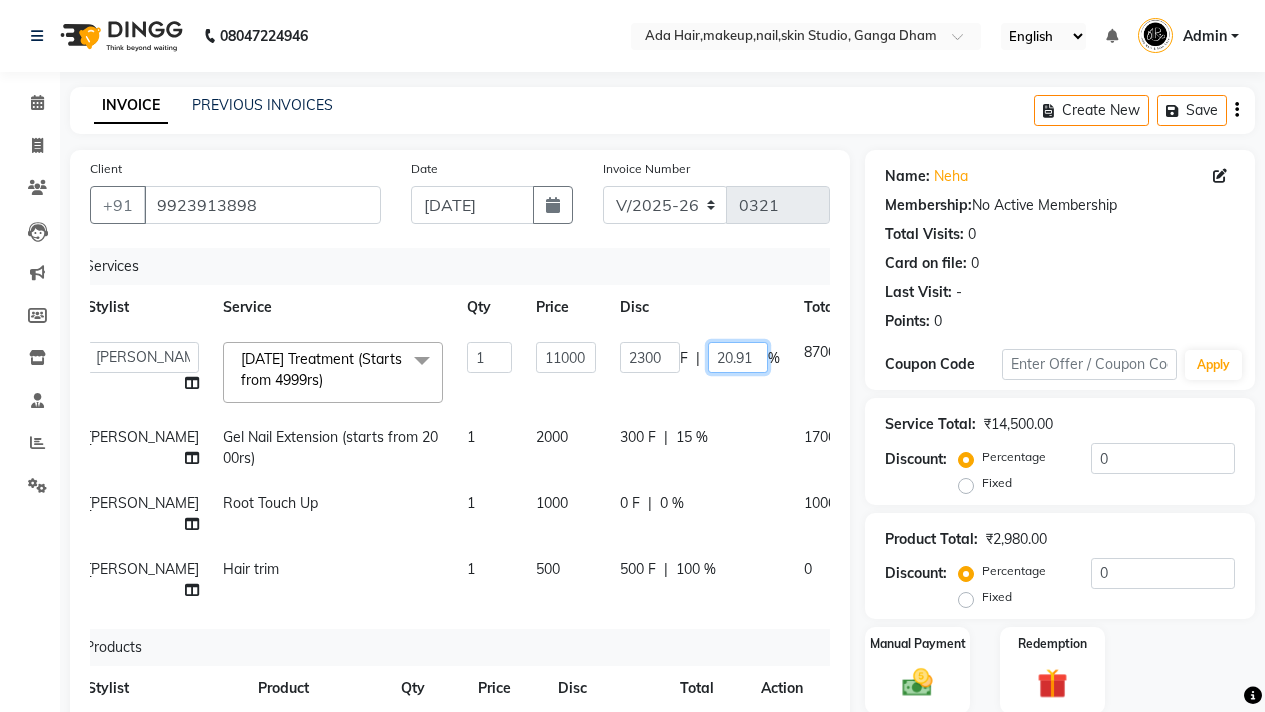 click on "20.91" 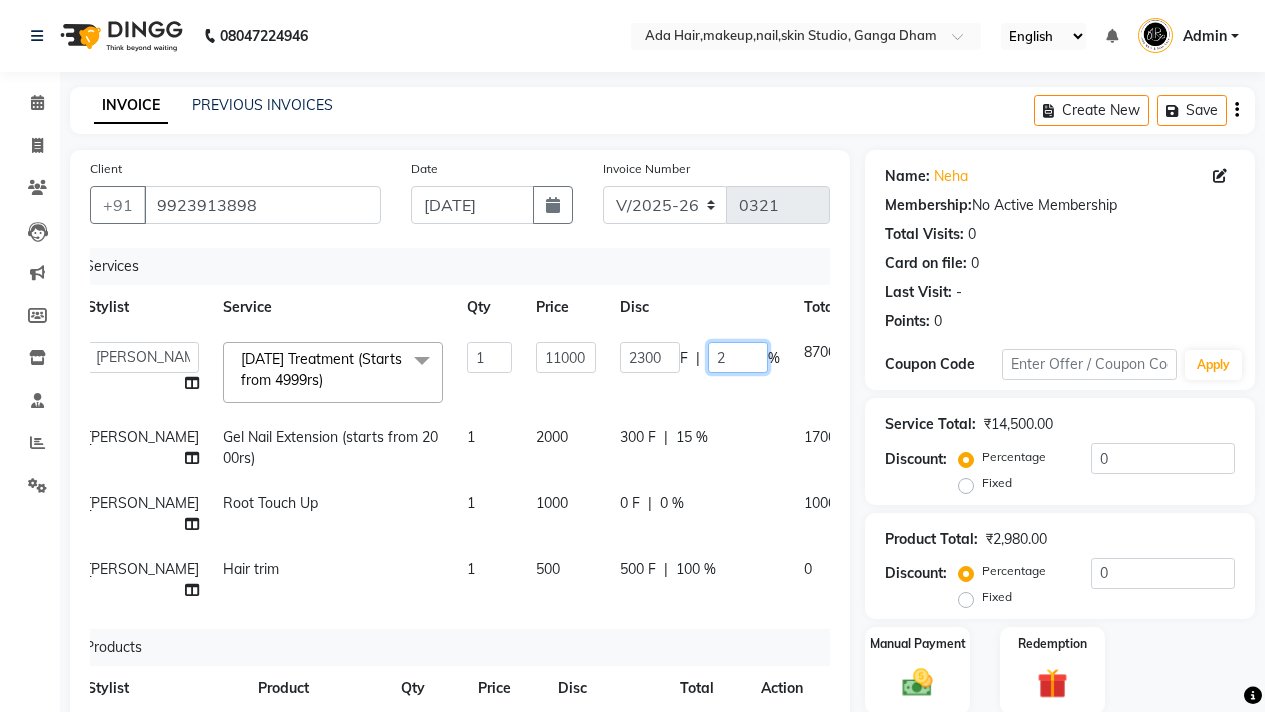 type on "20" 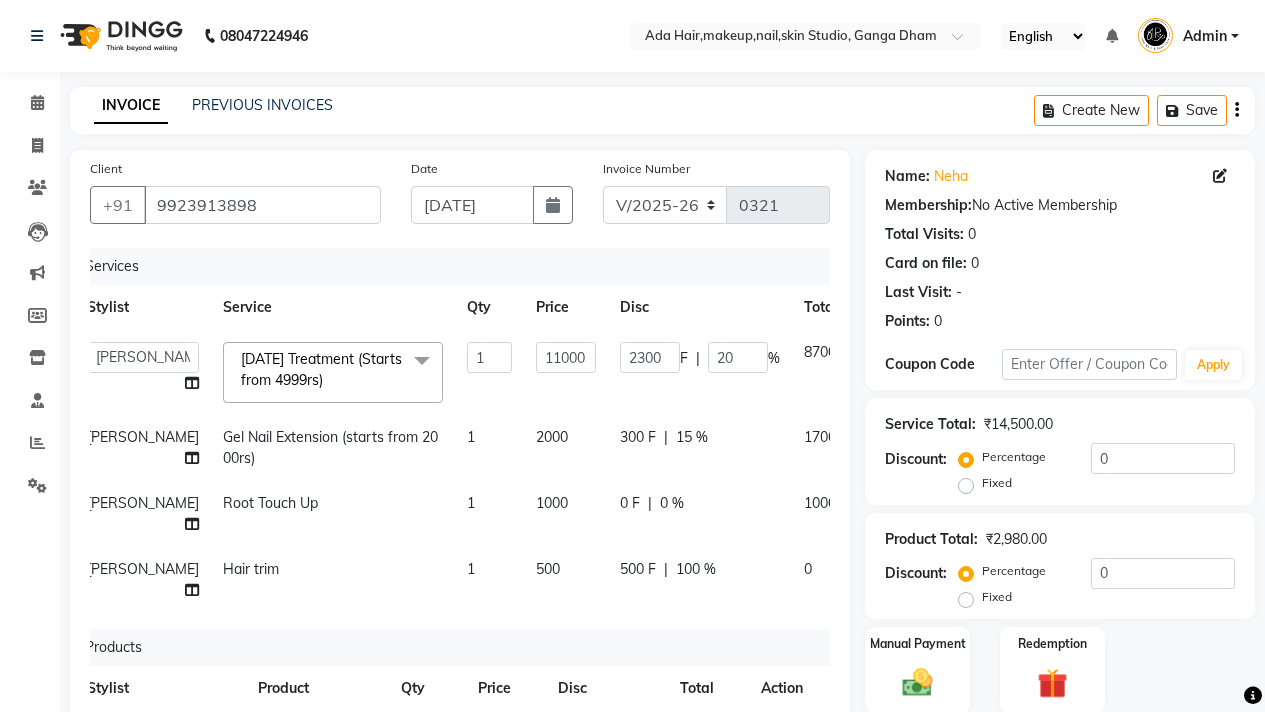 click on "Stylist Service Qty Price Disc Total Action" 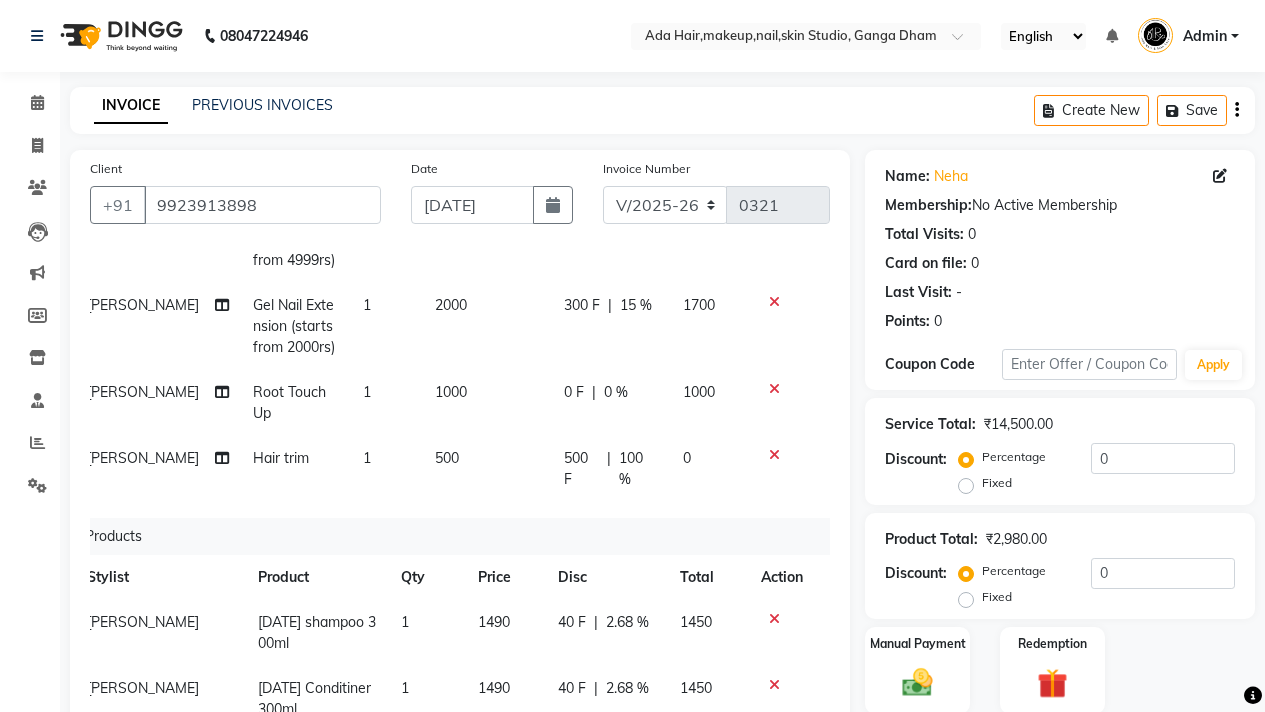 scroll, scrollTop: 149, scrollLeft: 15, axis: both 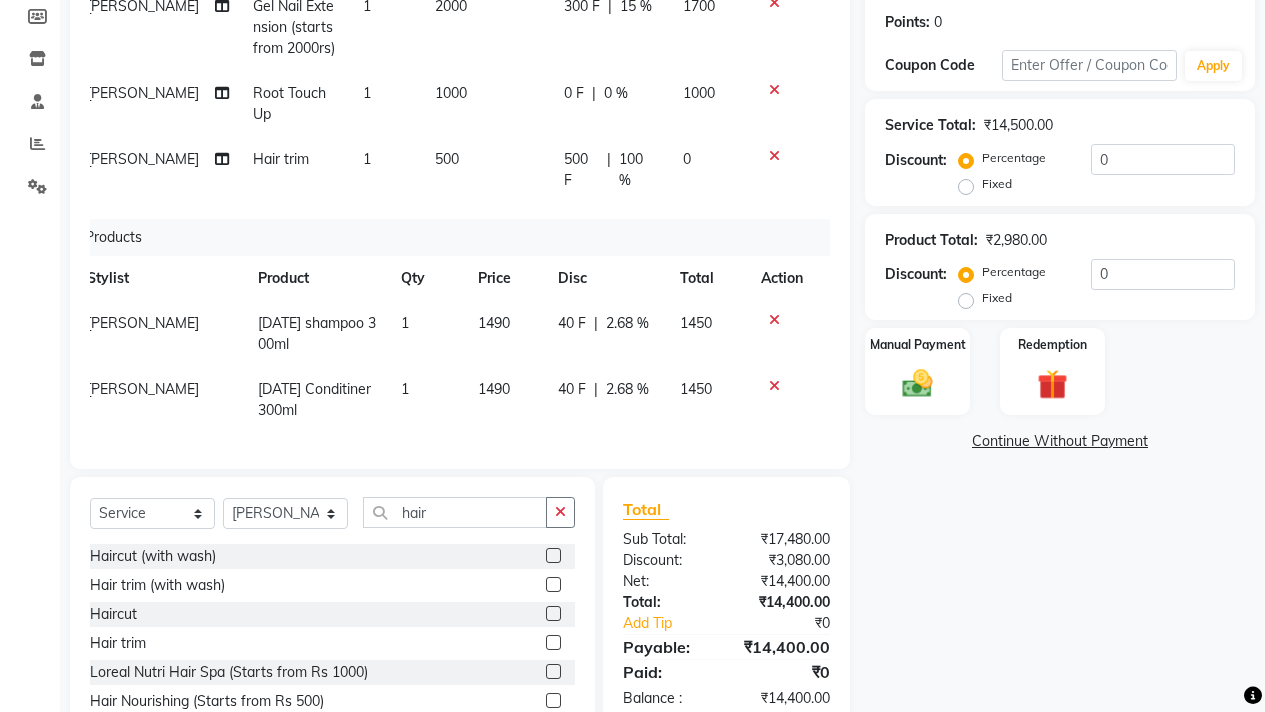 click 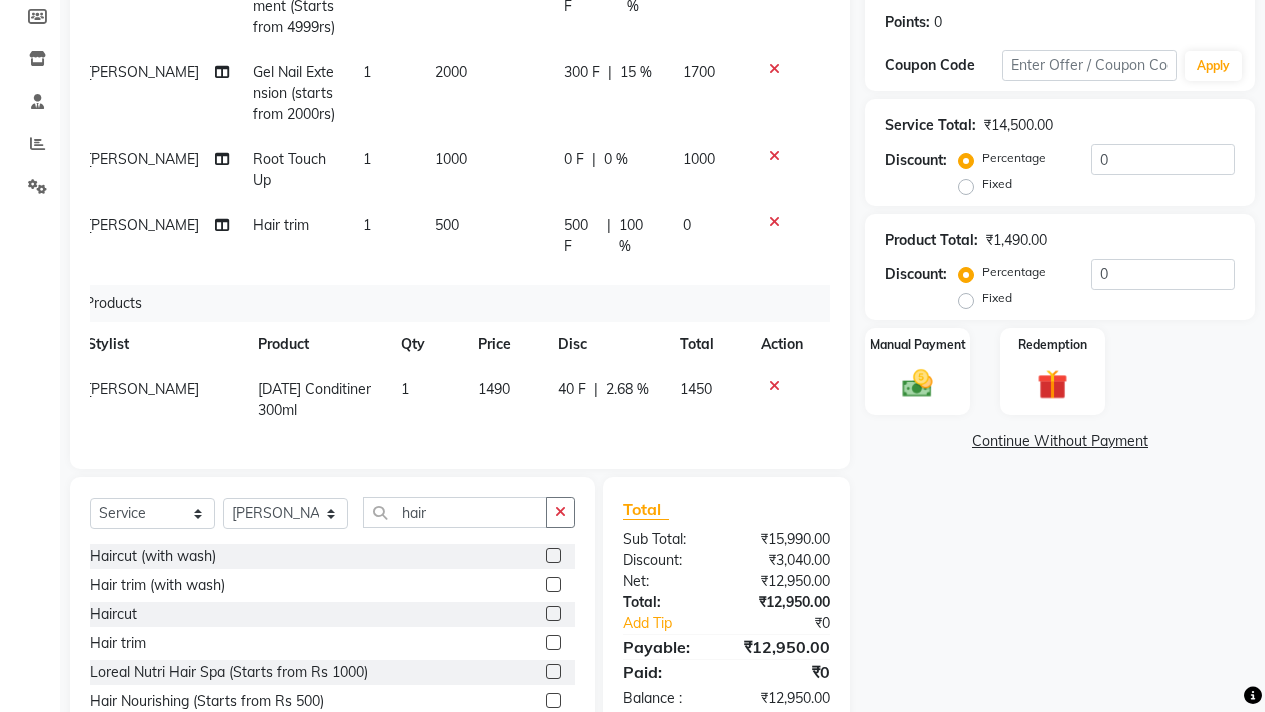 click 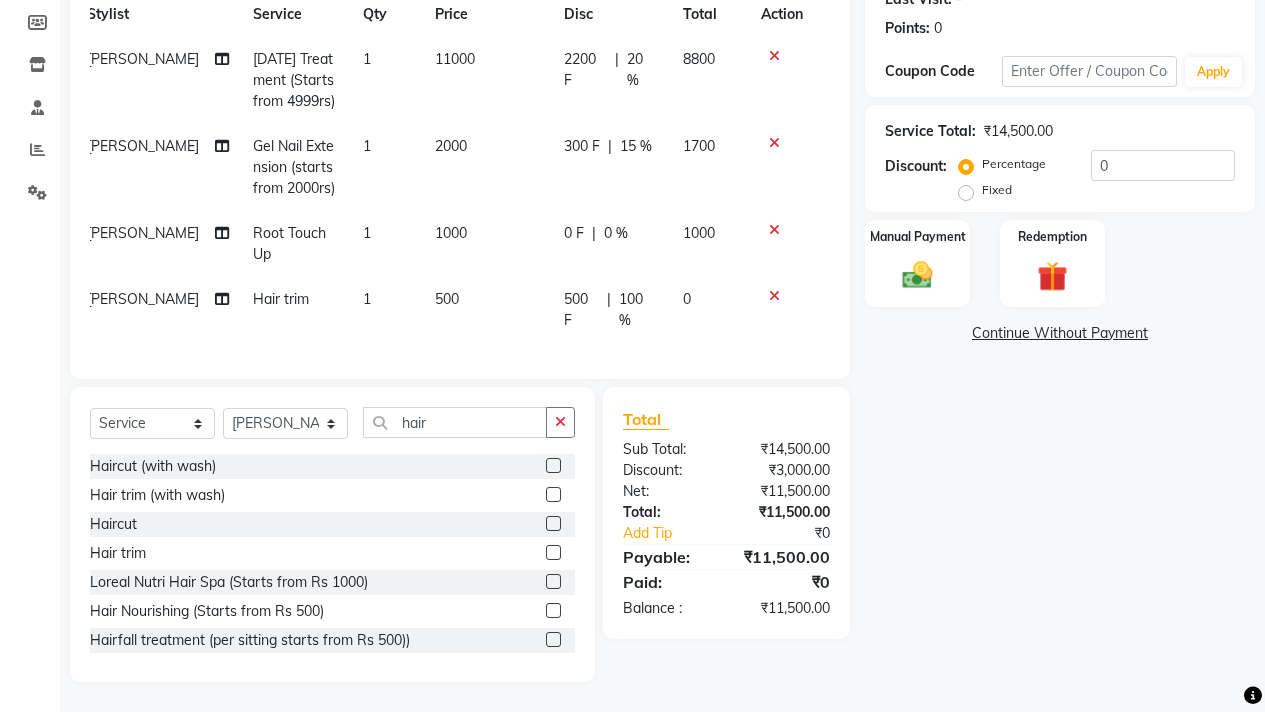 scroll, scrollTop: 0, scrollLeft: 15, axis: horizontal 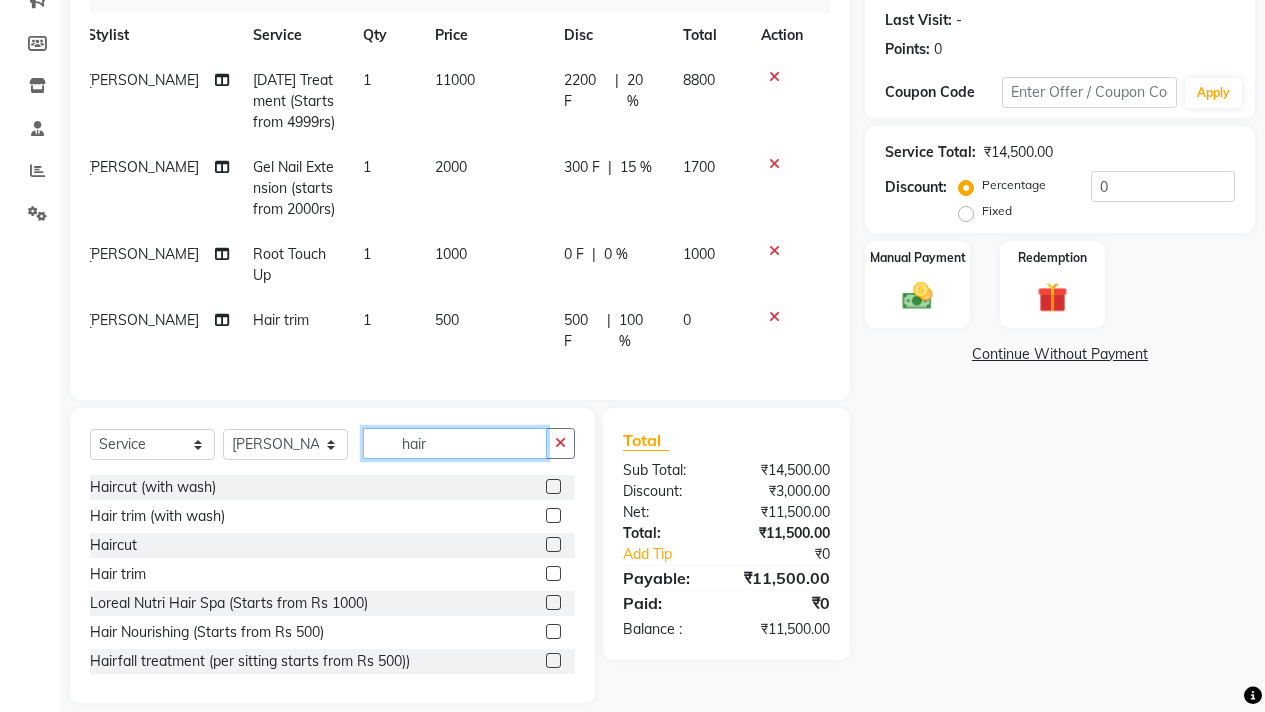 click on "hair" 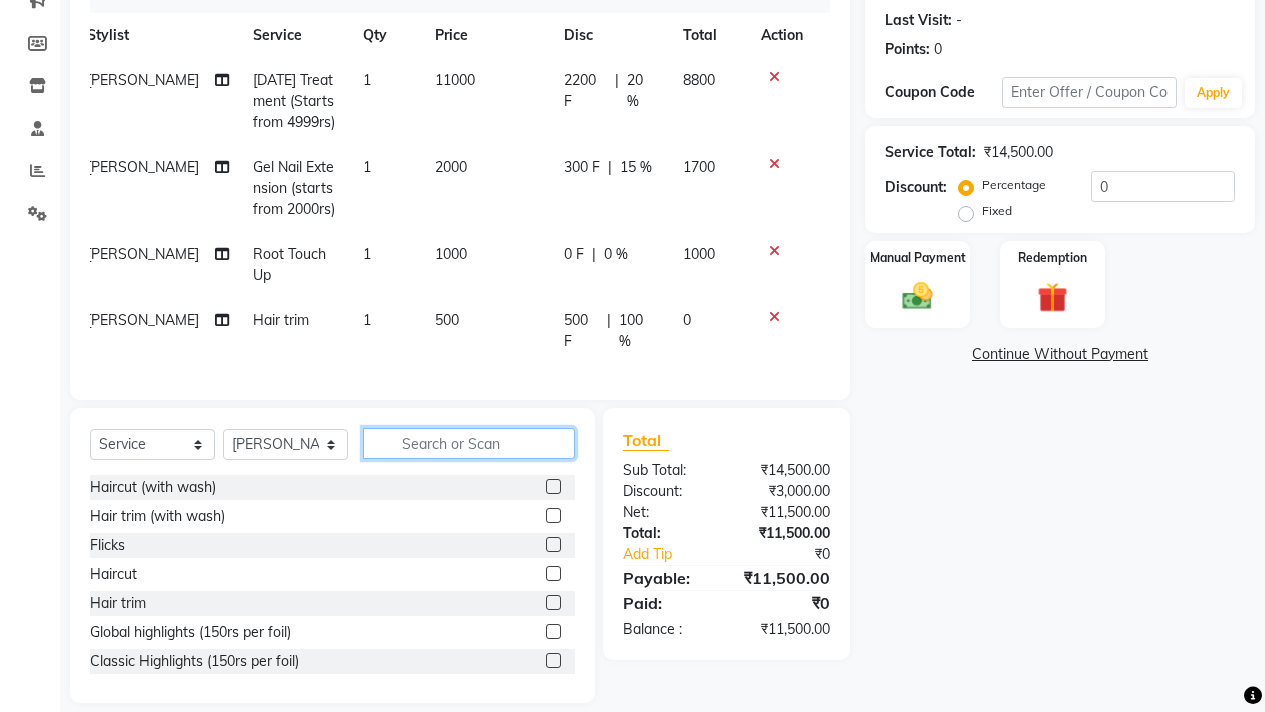 type 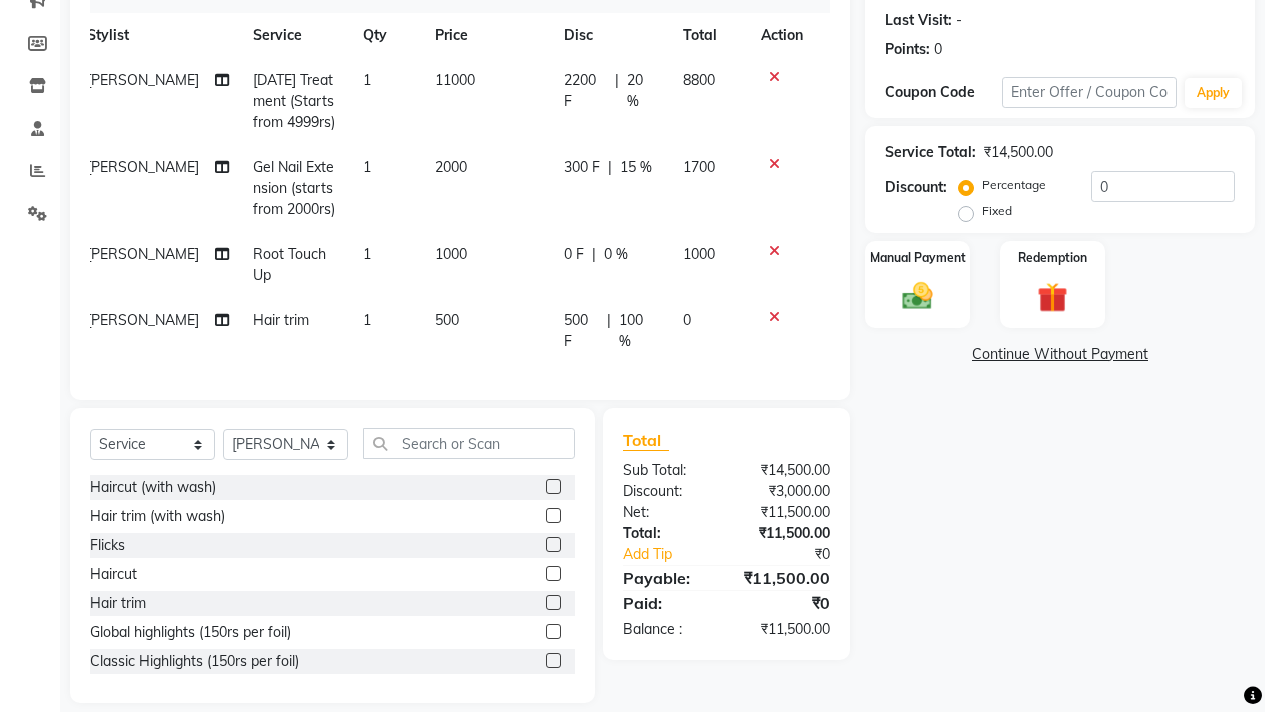 click on "Name: Neha  Membership:  No Active Membership  Total Visits:  0 Card on file:  0 Last Visit:   - Points:   0  Coupon Code Apply Service Total:  ₹14,500.00  Discount:  Percentage   Fixed  0 Manual Payment Redemption  Continue Without Payment" 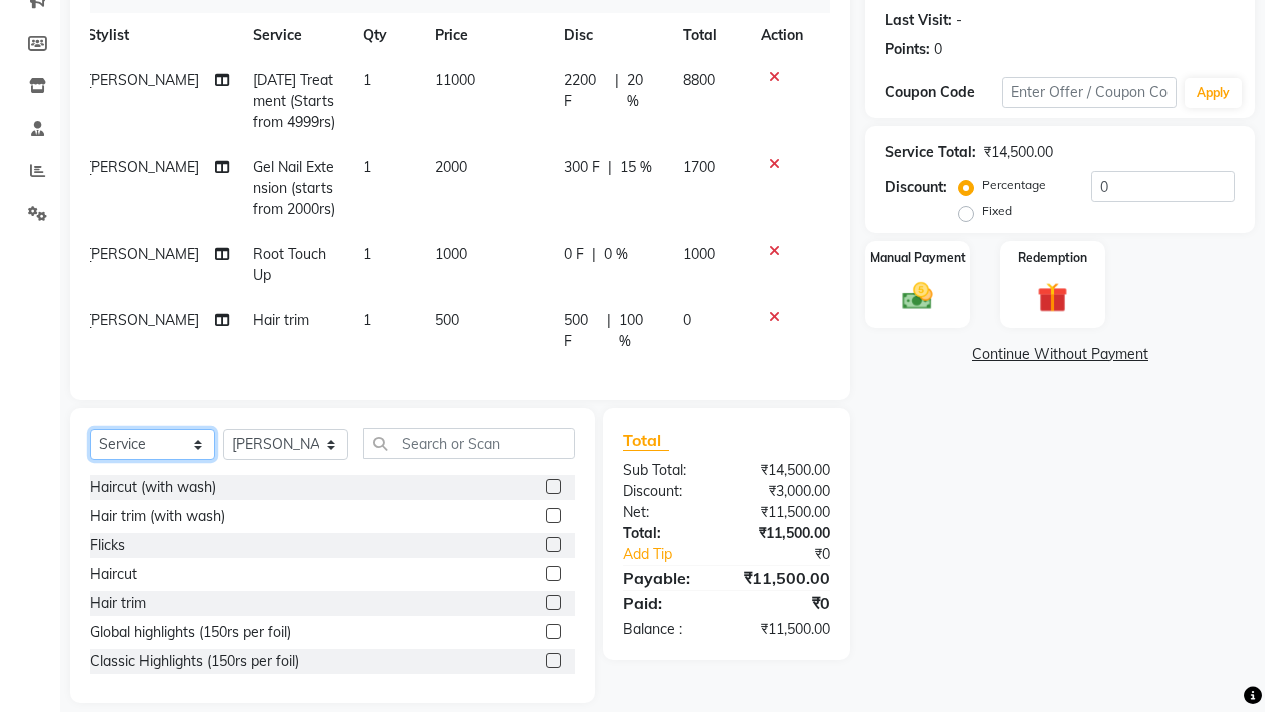 click on "Select  Service  Product  Membership  Package Voucher Prepaid Gift Card" 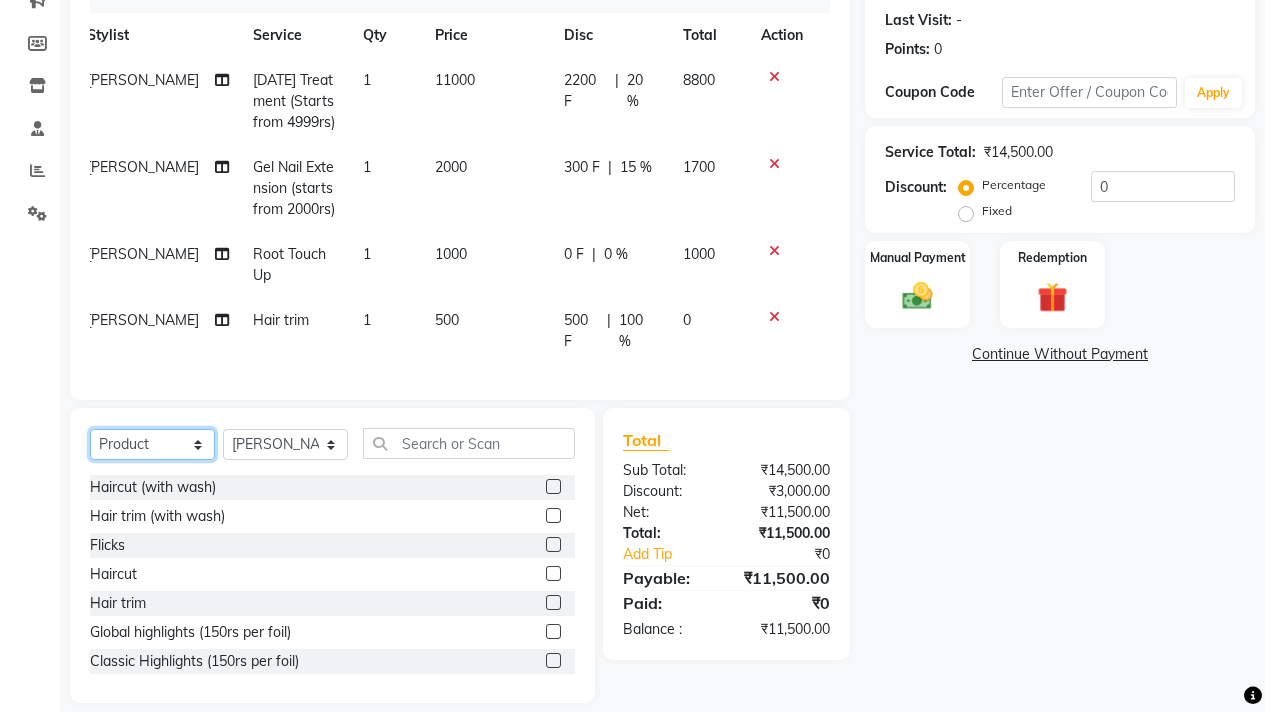 scroll, scrollTop: 229, scrollLeft: 0, axis: vertical 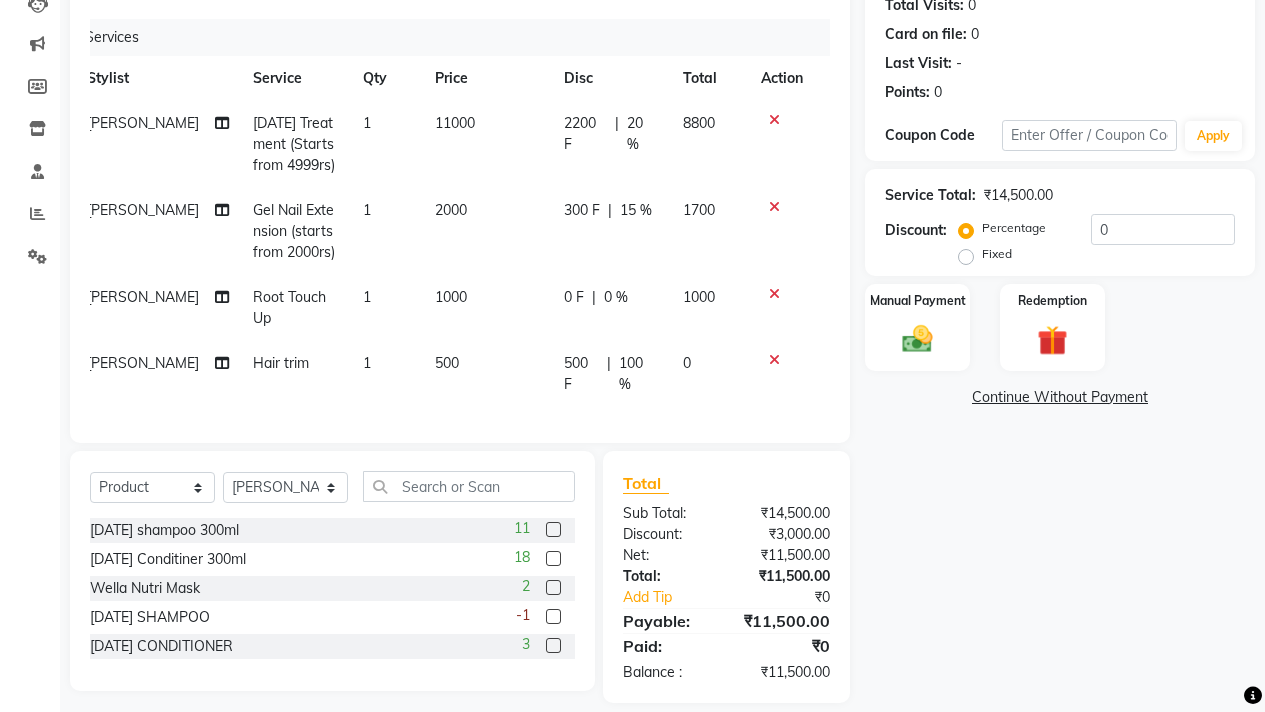 click 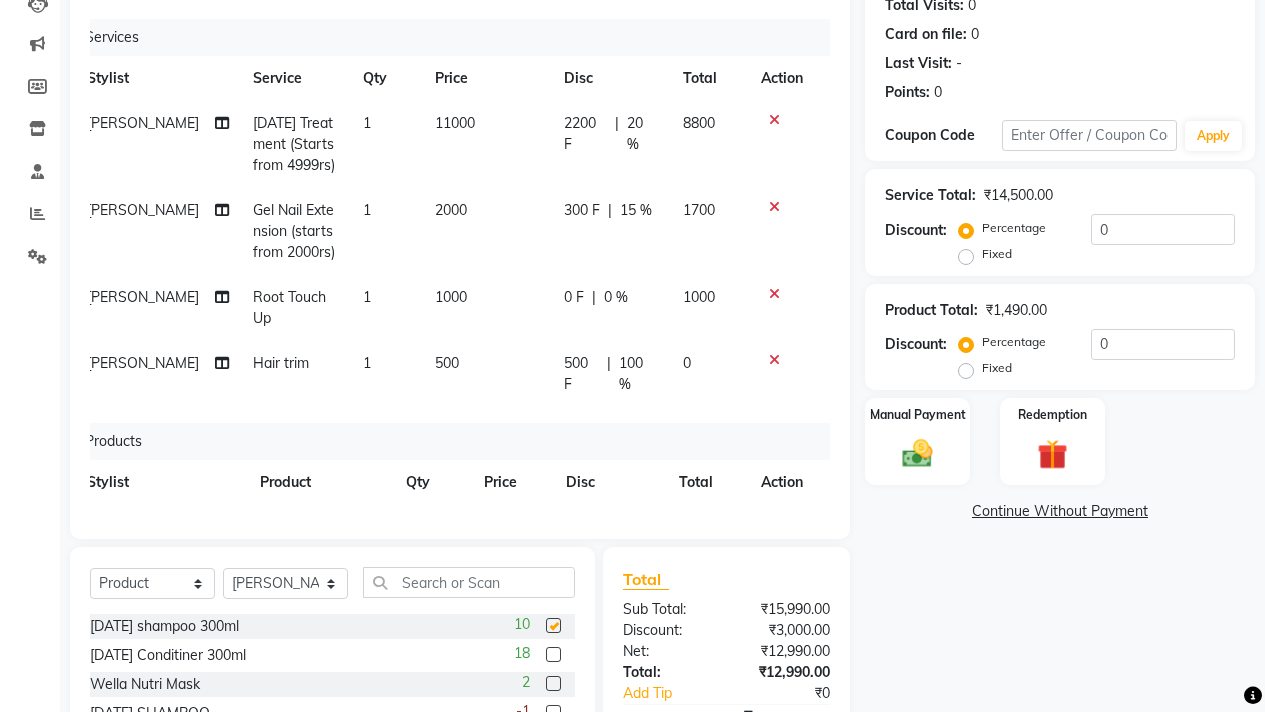 checkbox on "false" 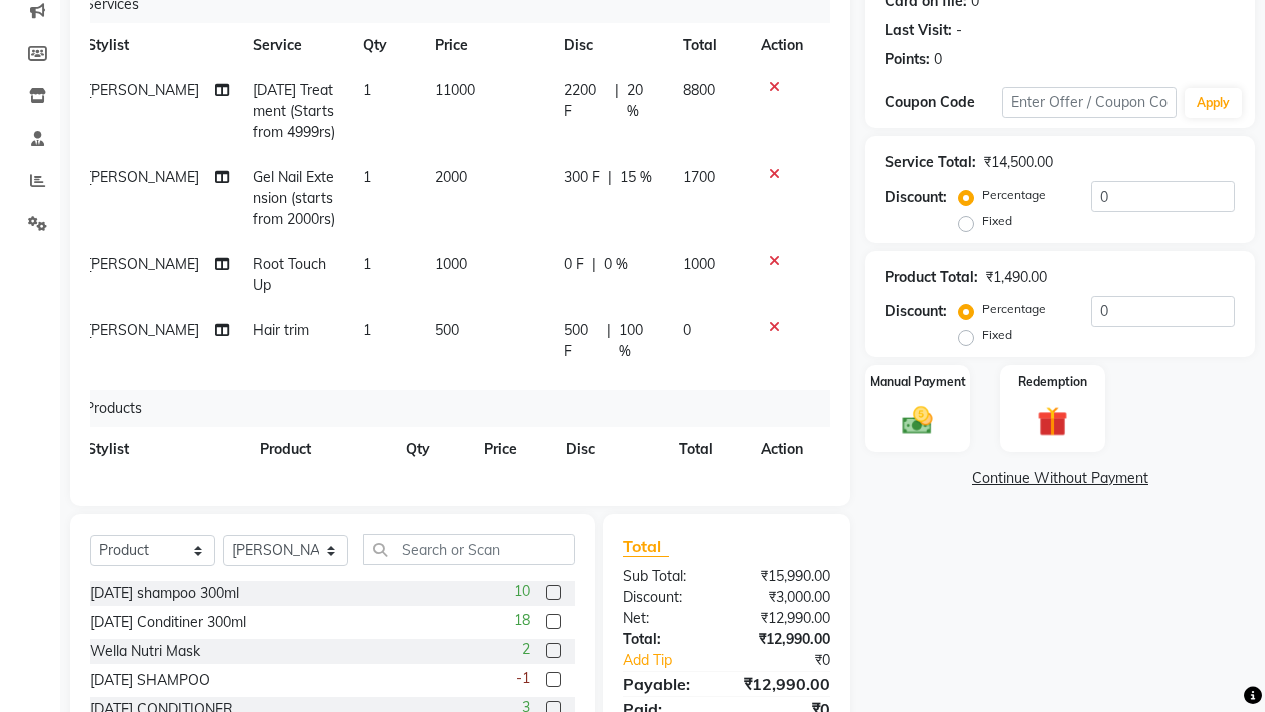 scroll, scrollTop: 346, scrollLeft: 0, axis: vertical 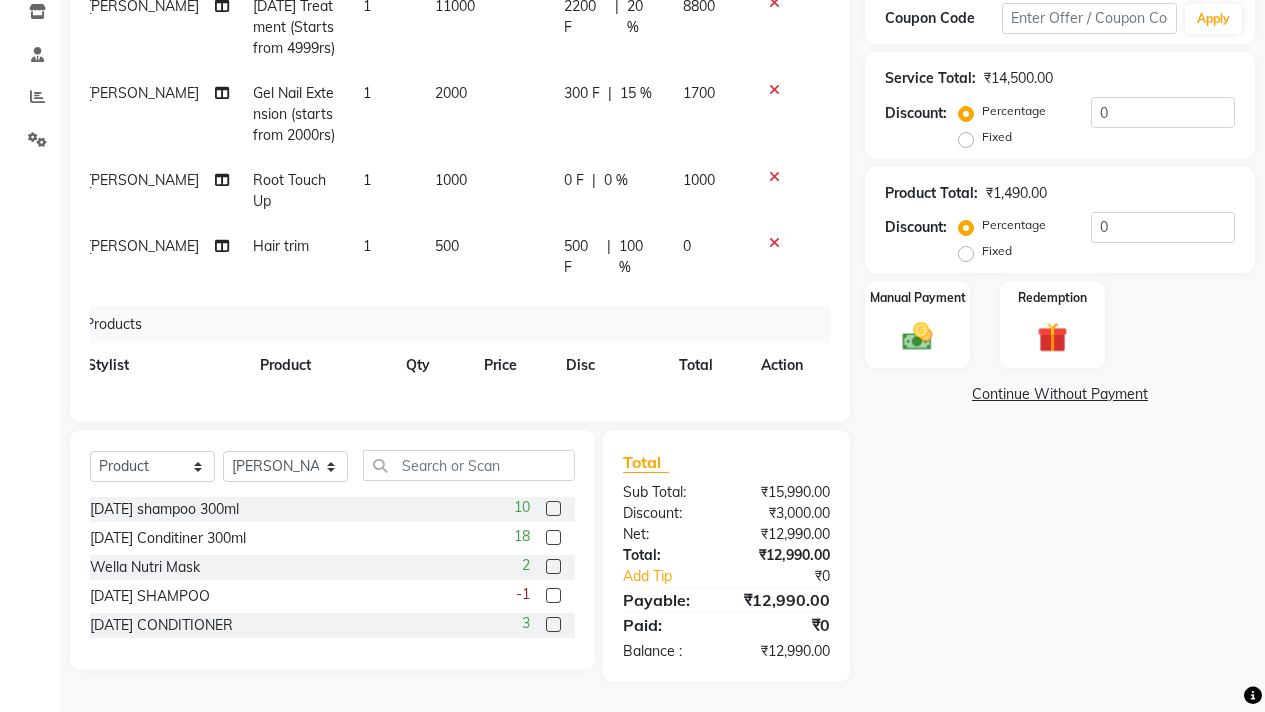 click 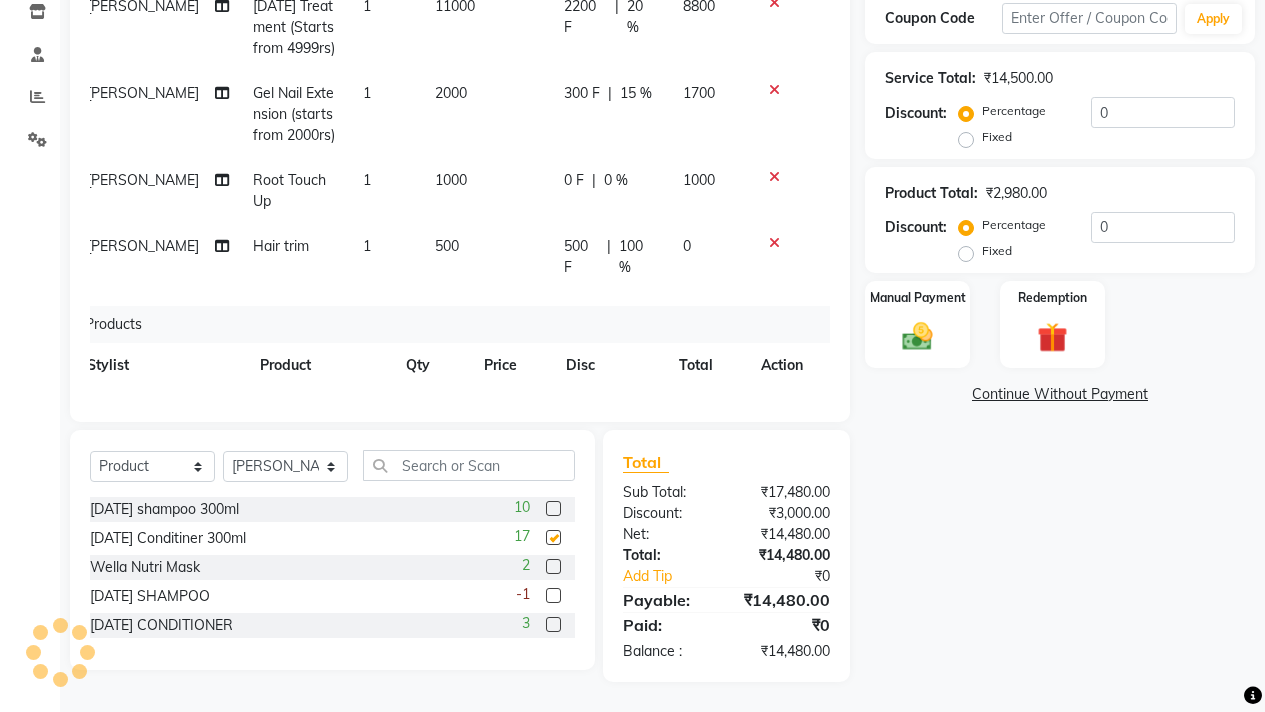 checkbox on "false" 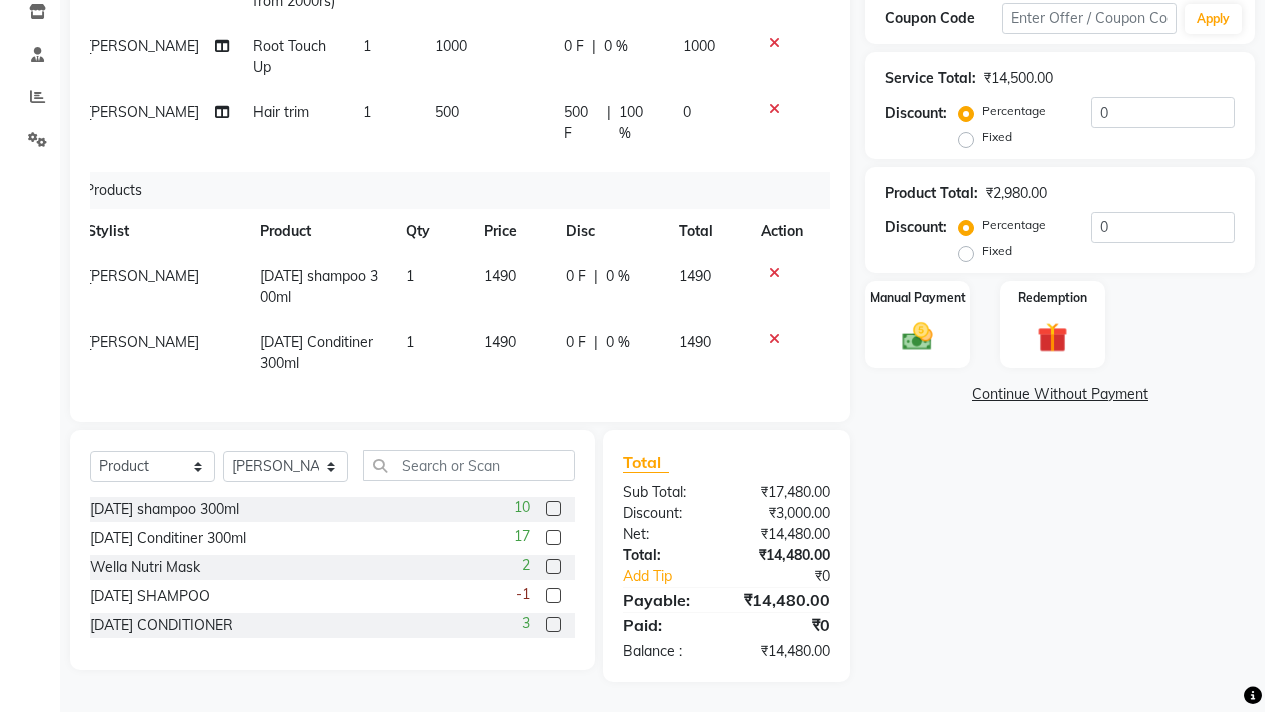 scroll, scrollTop: 149, scrollLeft: 15, axis: both 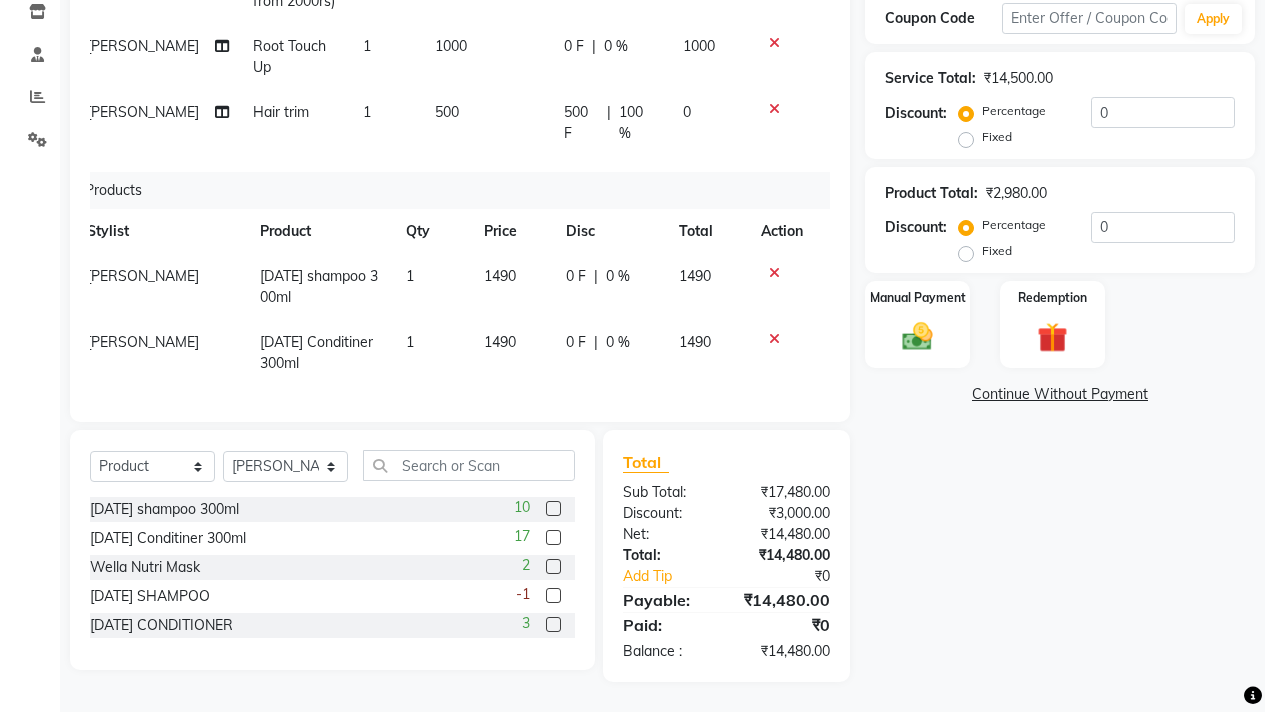 click on "0 F" 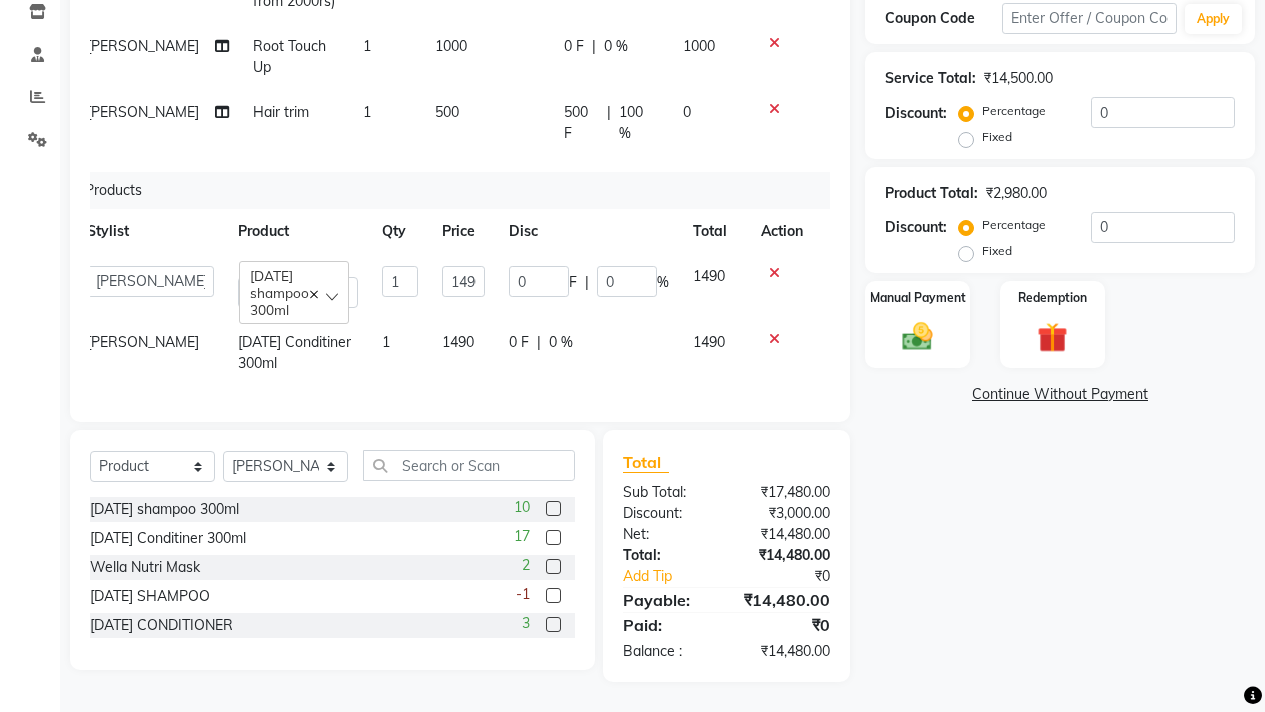 click on "0 F | 0 %" 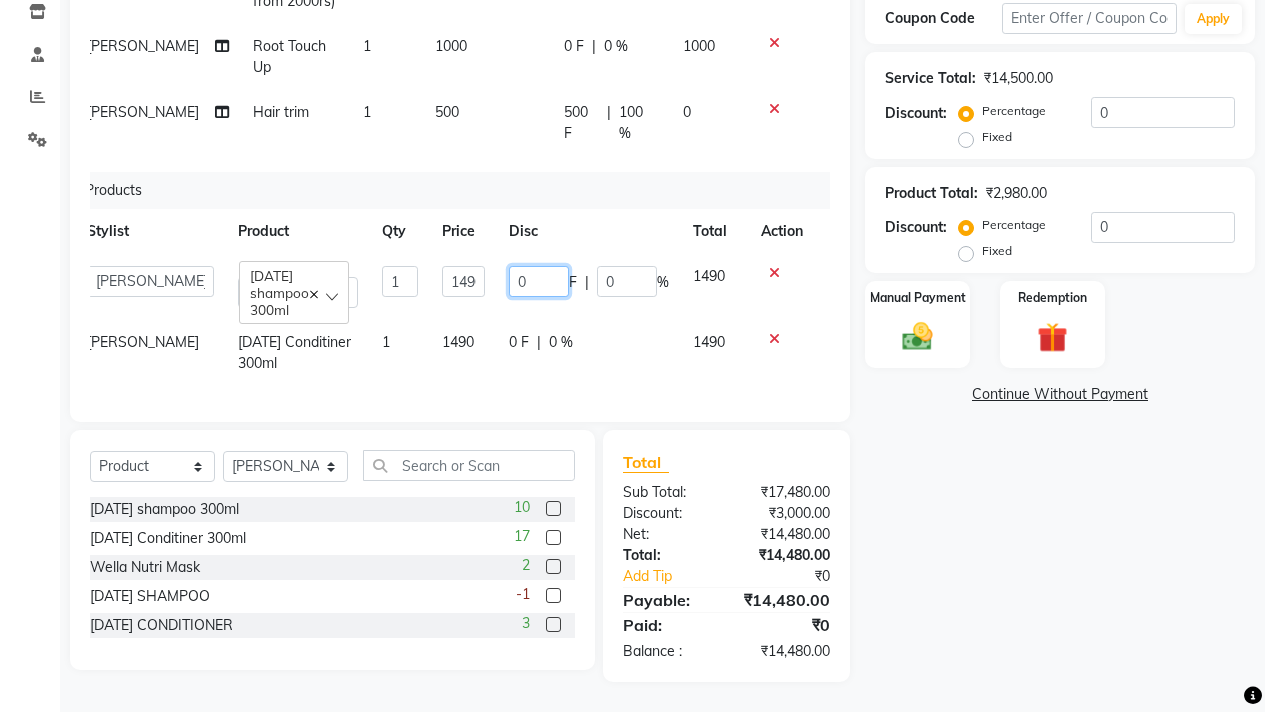 click on "0" 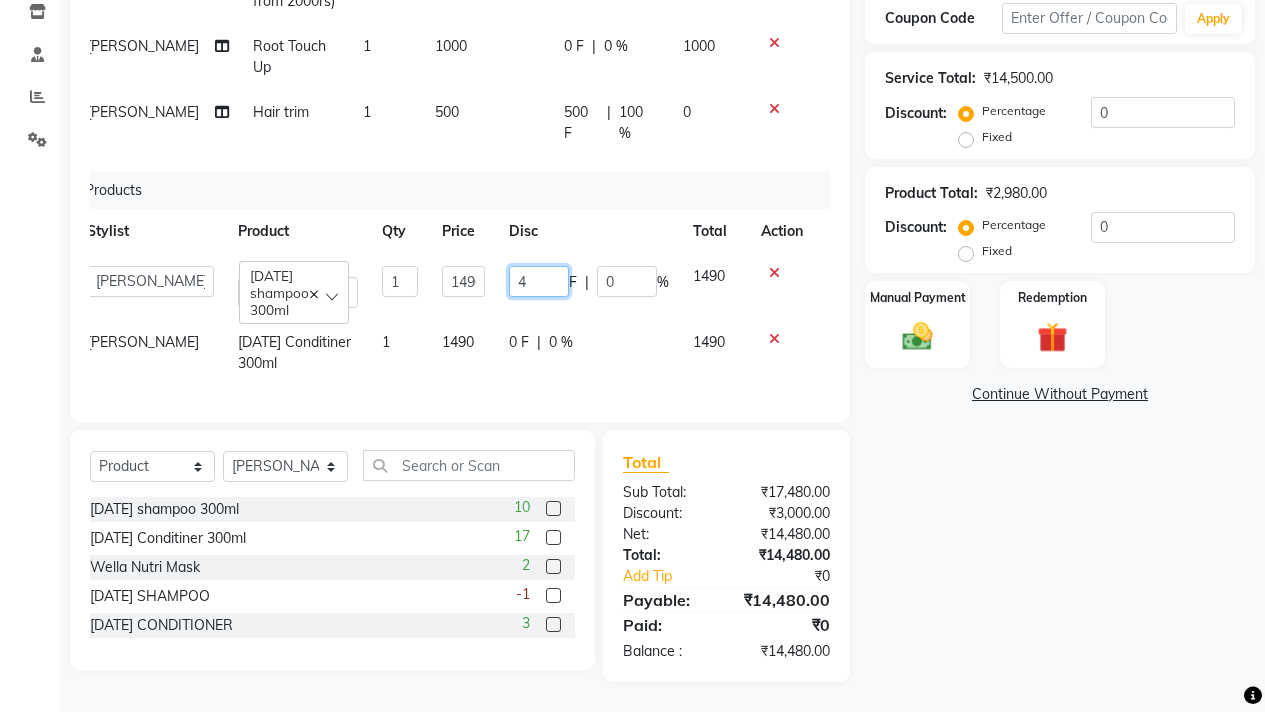 type on "40" 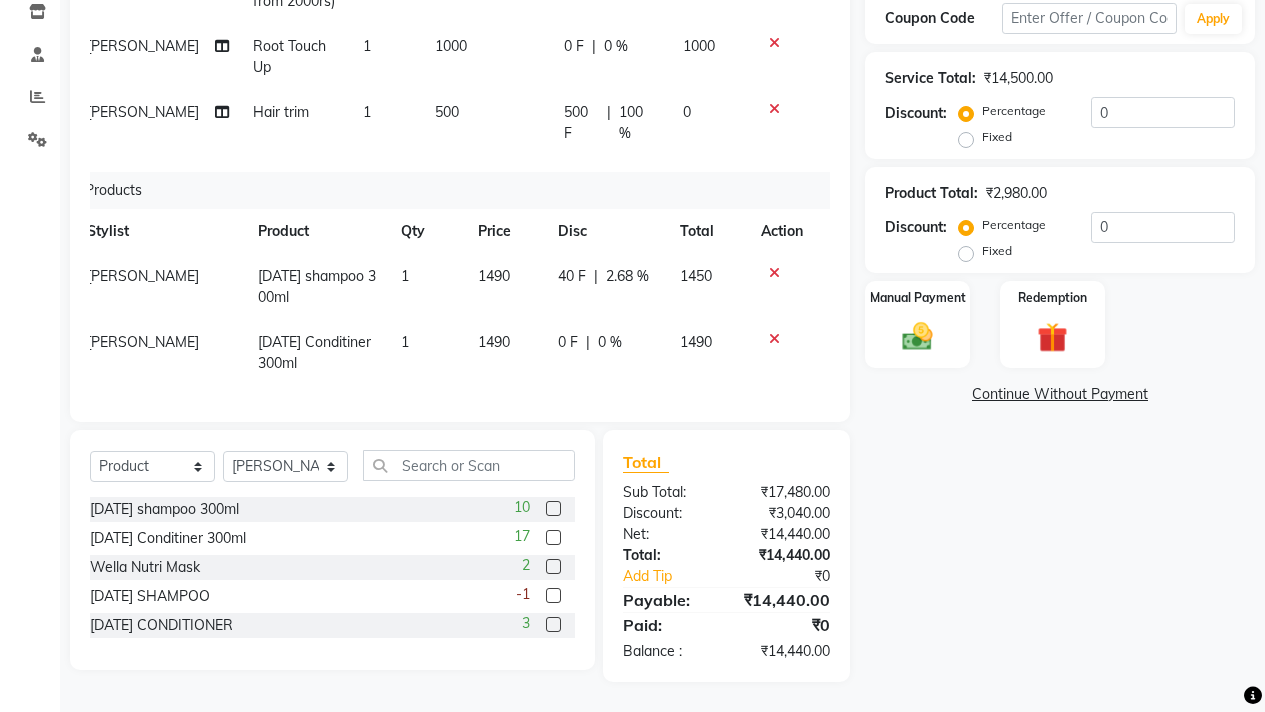 click on "Name: Neha  Membership:  No Active Membership  Total Visits:  0 Card on file:  0 Last Visit:   - Points:   0  Coupon Code Apply Service Total:  ₹14,500.00  Discount:  Percentage   Fixed  0 Product Total:  ₹2,980.00  Discount:  Percentage   Fixed  0 Manual Payment Redemption  Continue Without Payment" 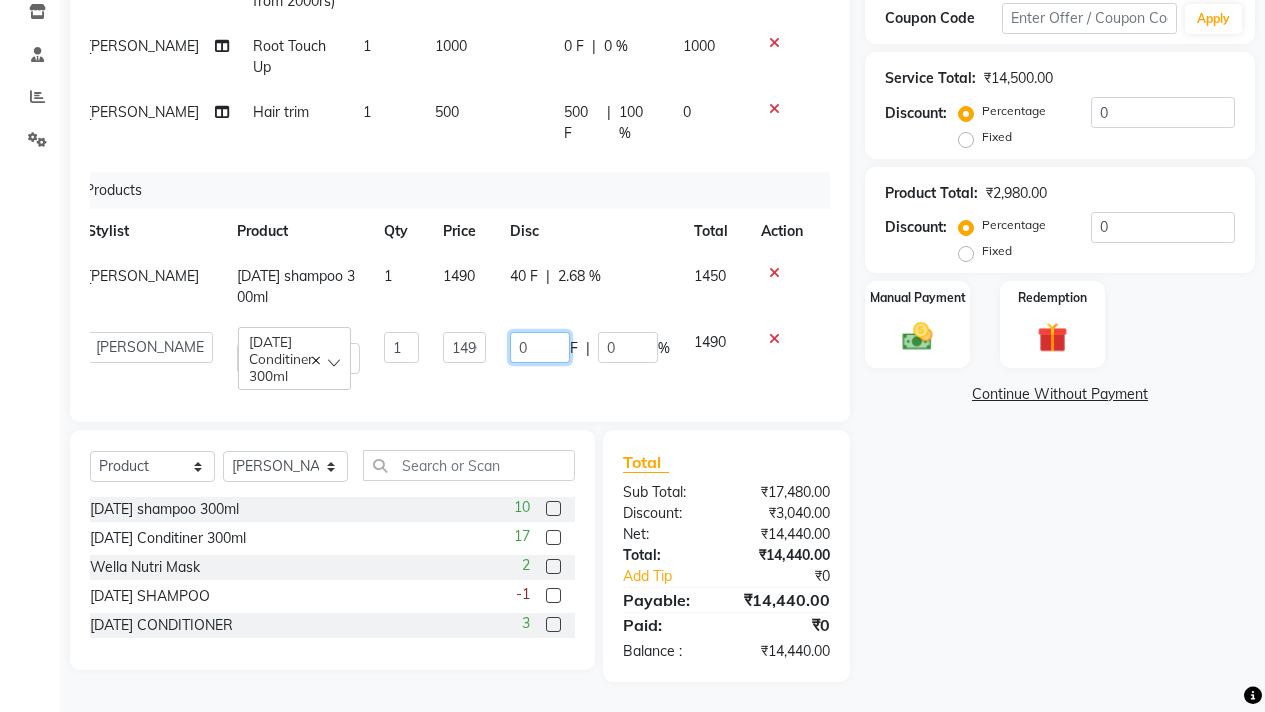 click on "0" 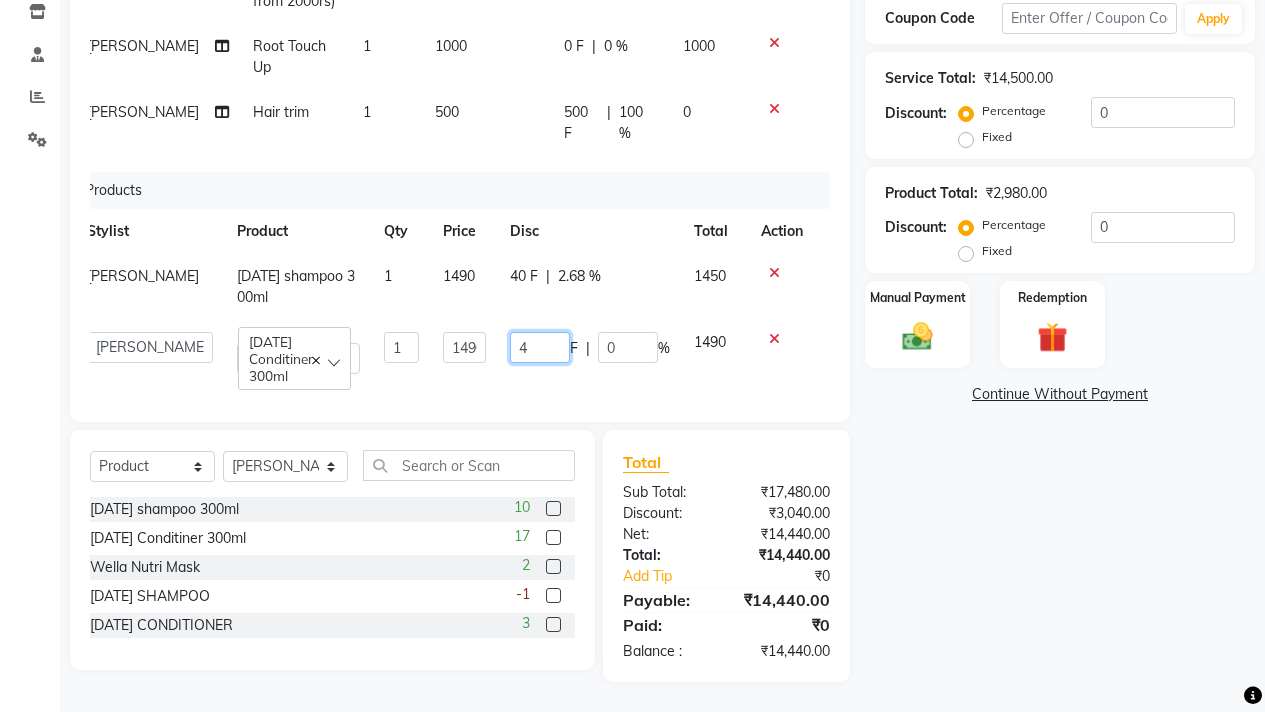 type on "40" 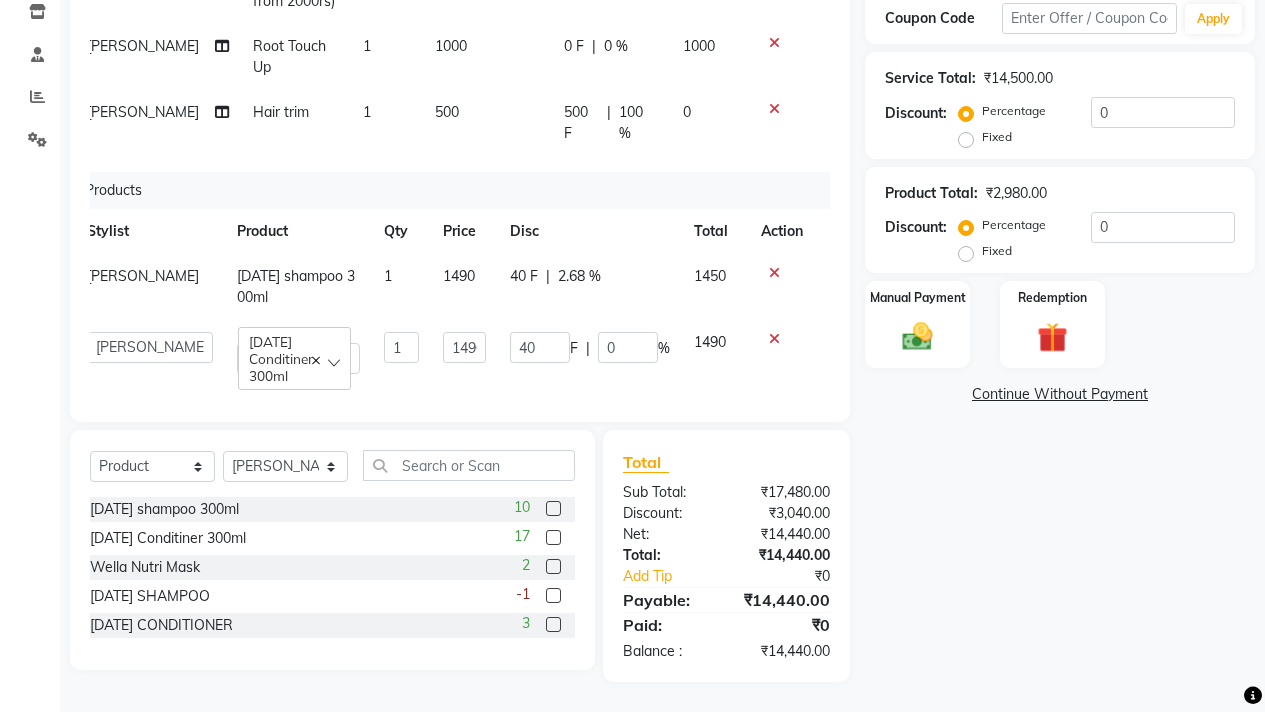 click on "Name: Neha  Membership:  No Active Membership  Total Visits:  0 Card on file:  0 Last Visit:   - Points:   0  Coupon Code Apply Service Total:  ₹14,500.00  Discount:  Percentage   Fixed  0 Product Total:  ₹2,980.00  Discount:  Percentage   Fixed  0 Manual Payment Redemption  Continue Without Payment" 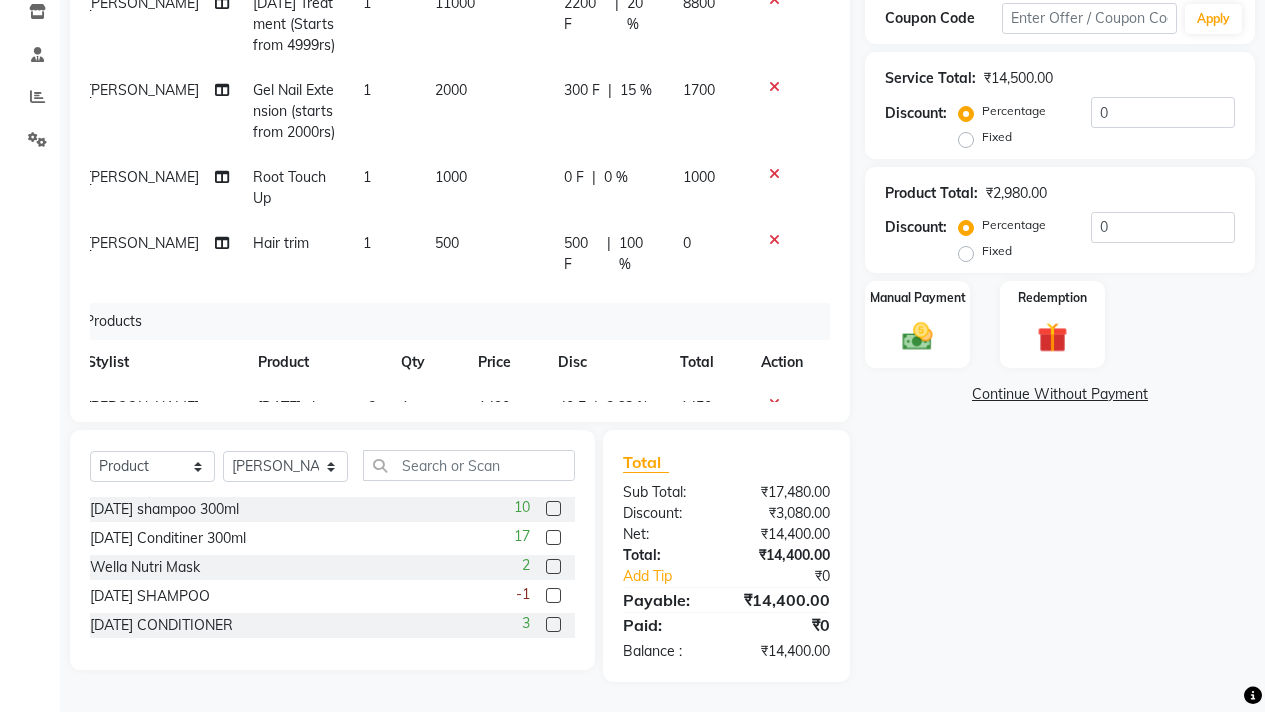 scroll, scrollTop: 0, scrollLeft: 15, axis: horizontal 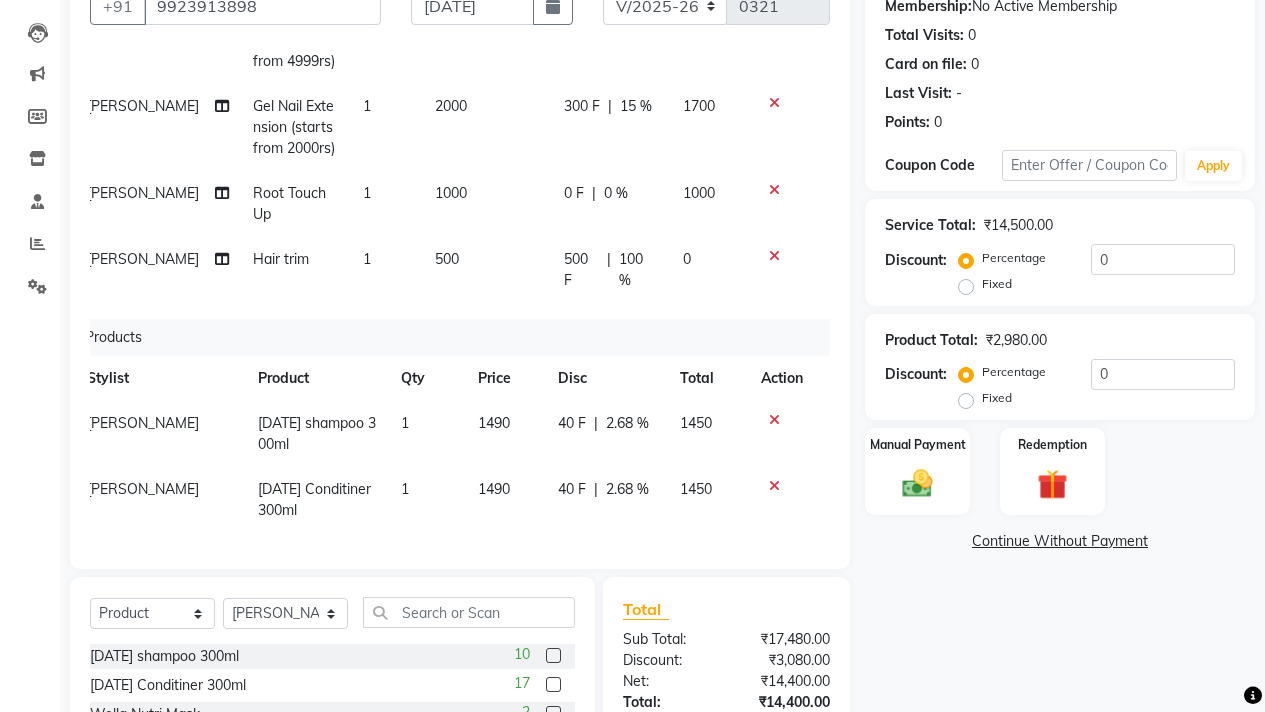 click 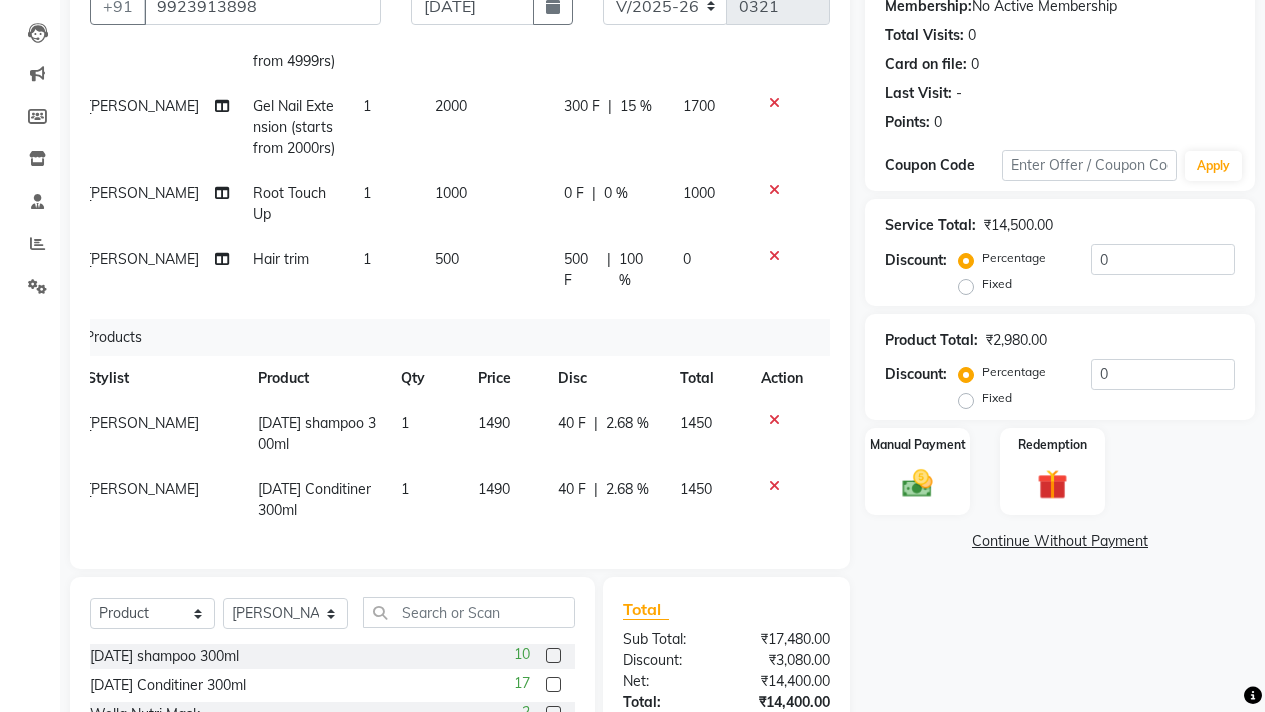 click 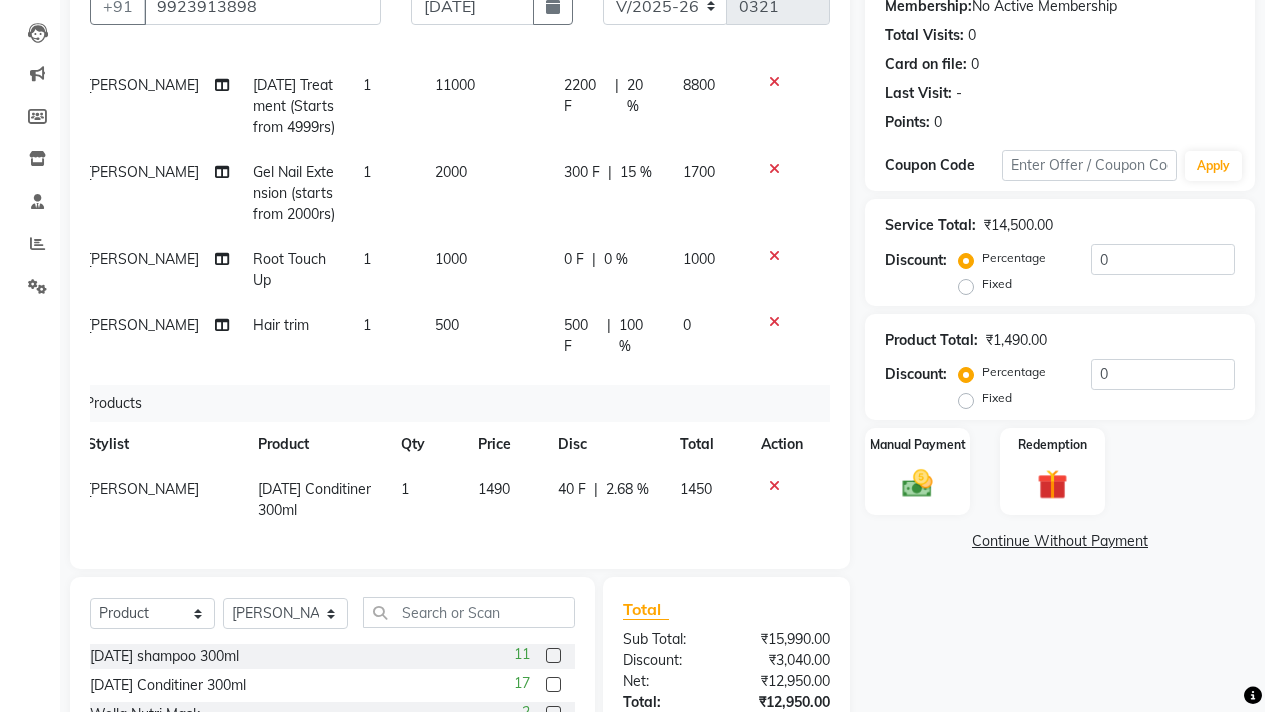 click 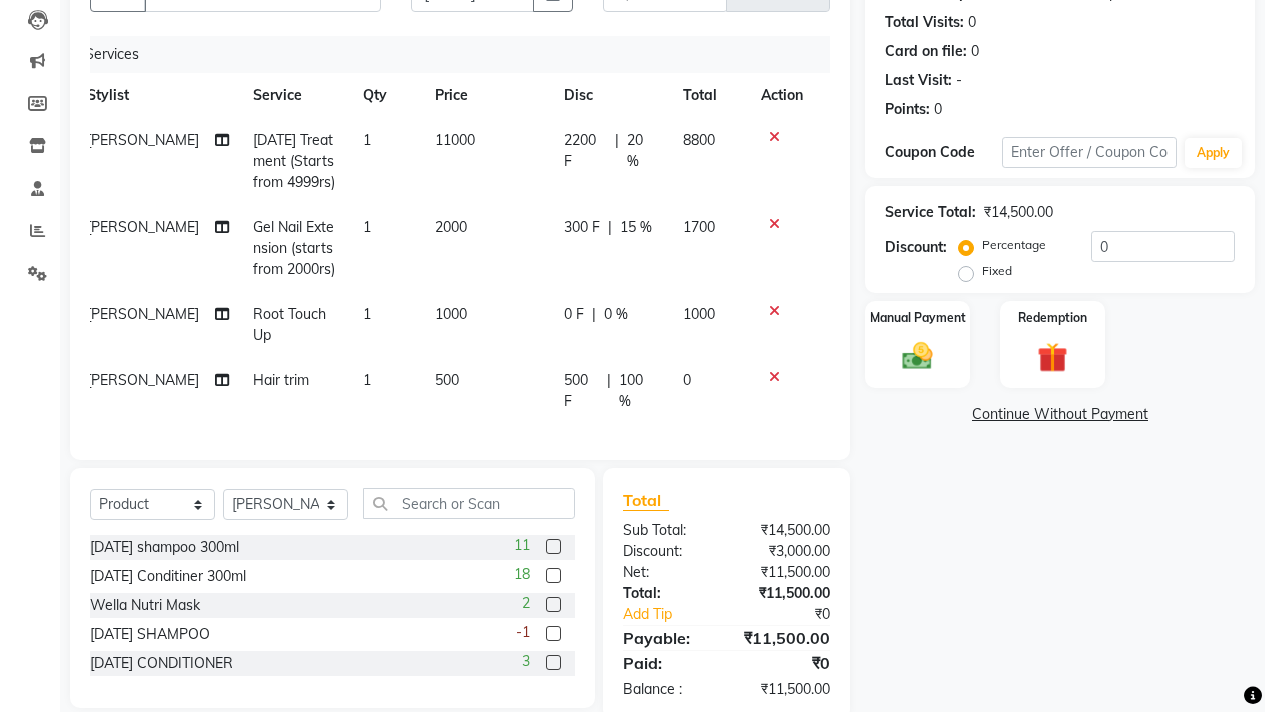 scroll, scrollTop: 229, scrollLeft: 0, axis: vertical 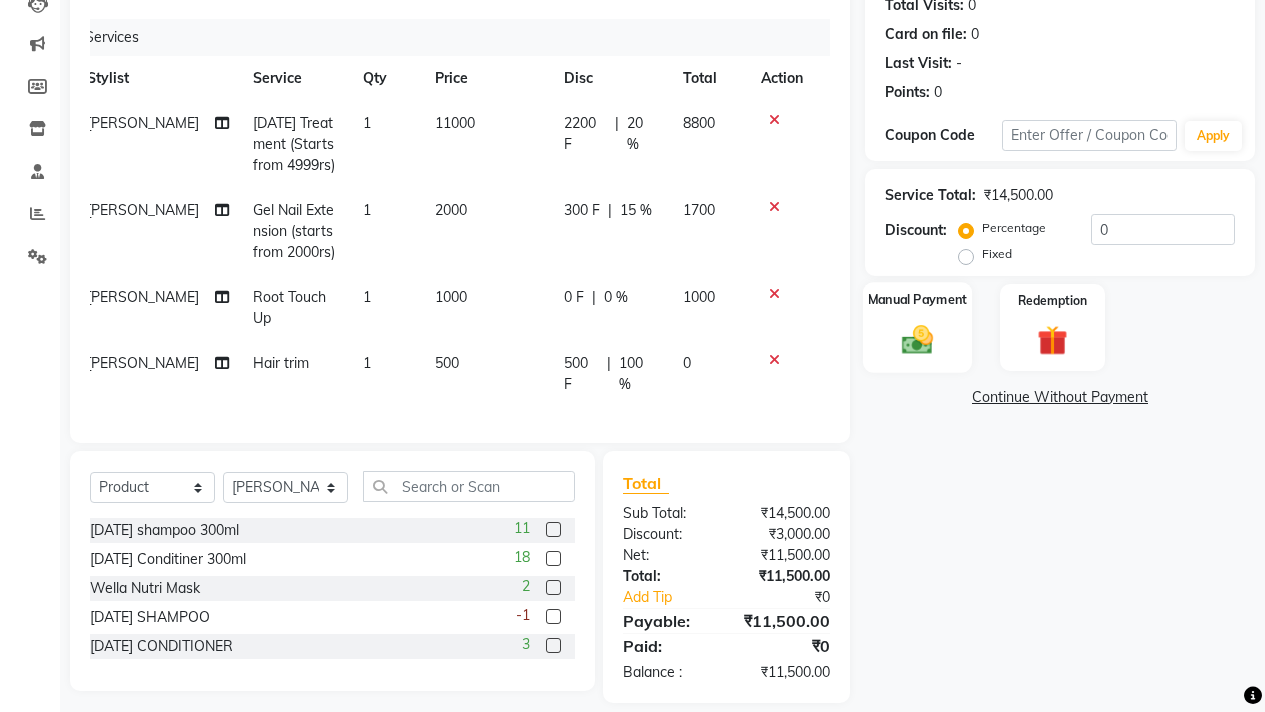 click 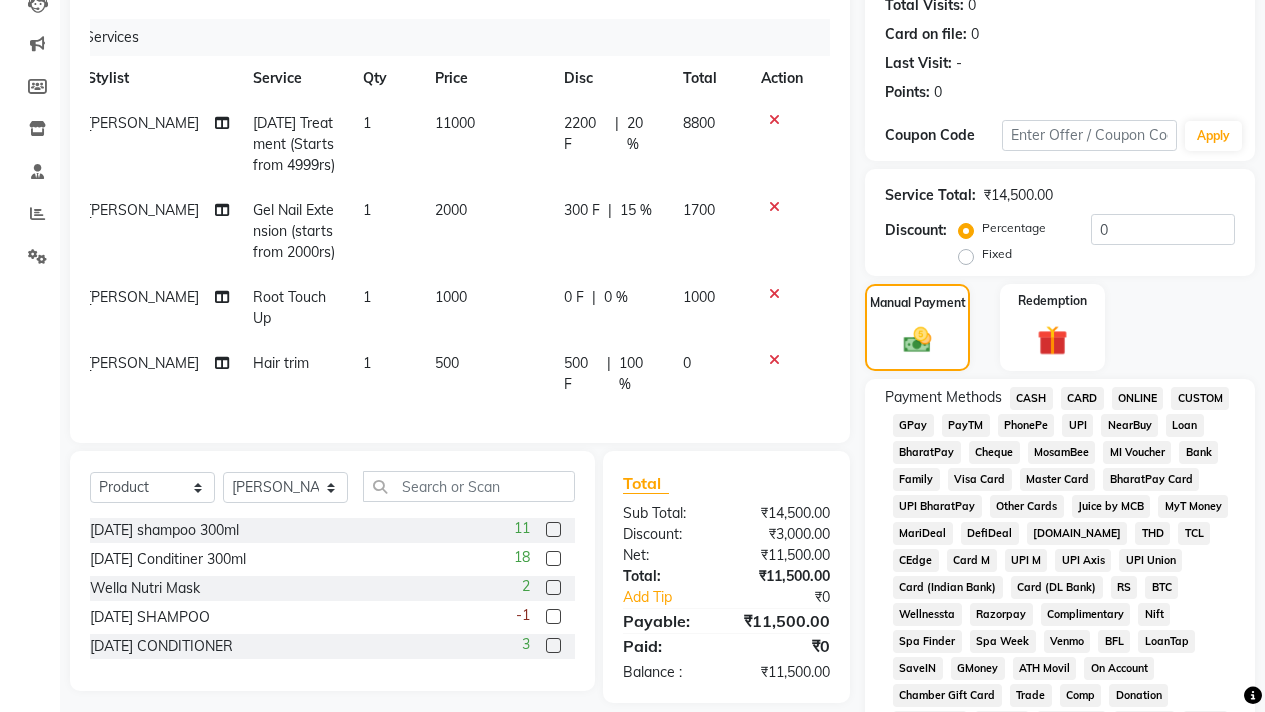 click on "CASH" 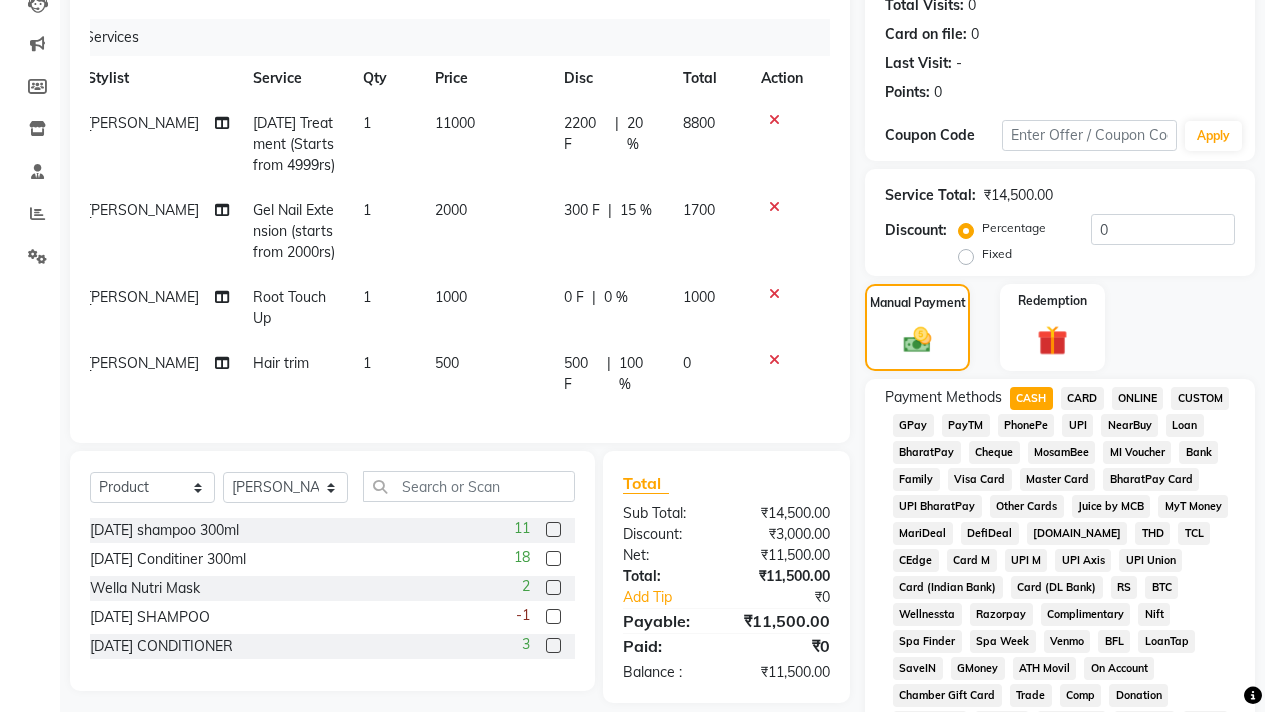 scroll, scrollTop: 842, scrollLeft: 0, axis: vertical 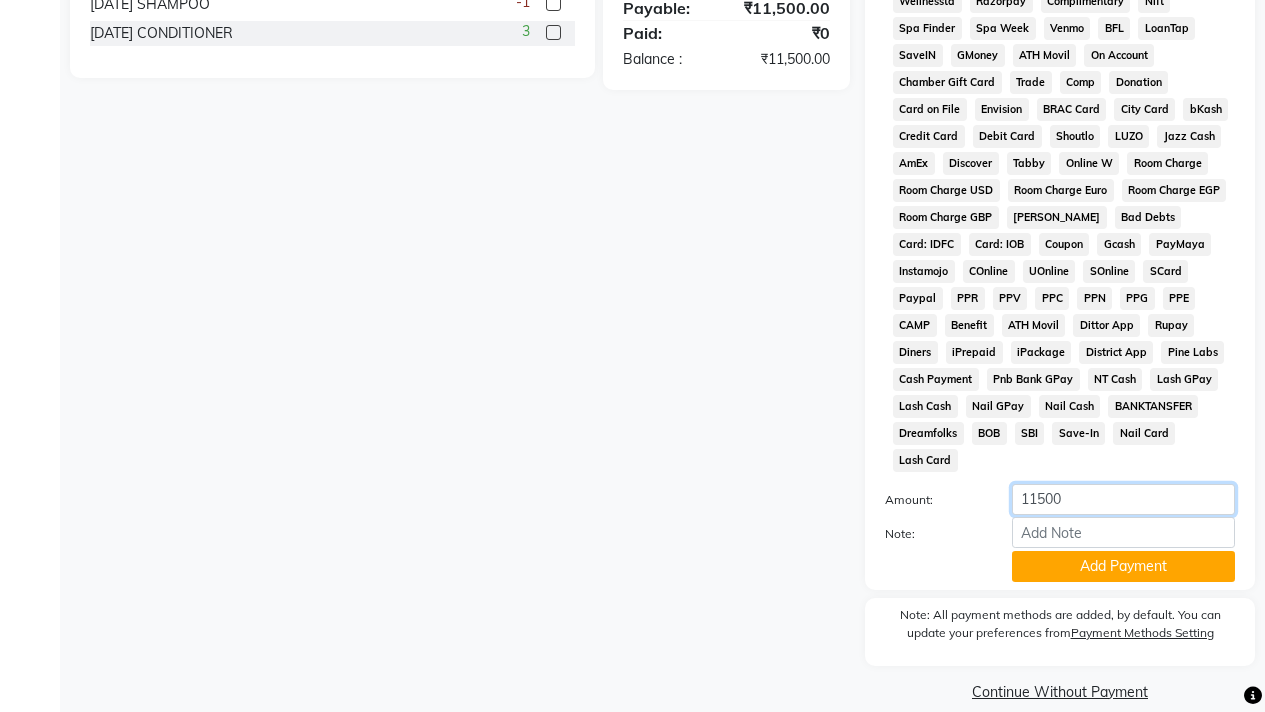 click on "11500" 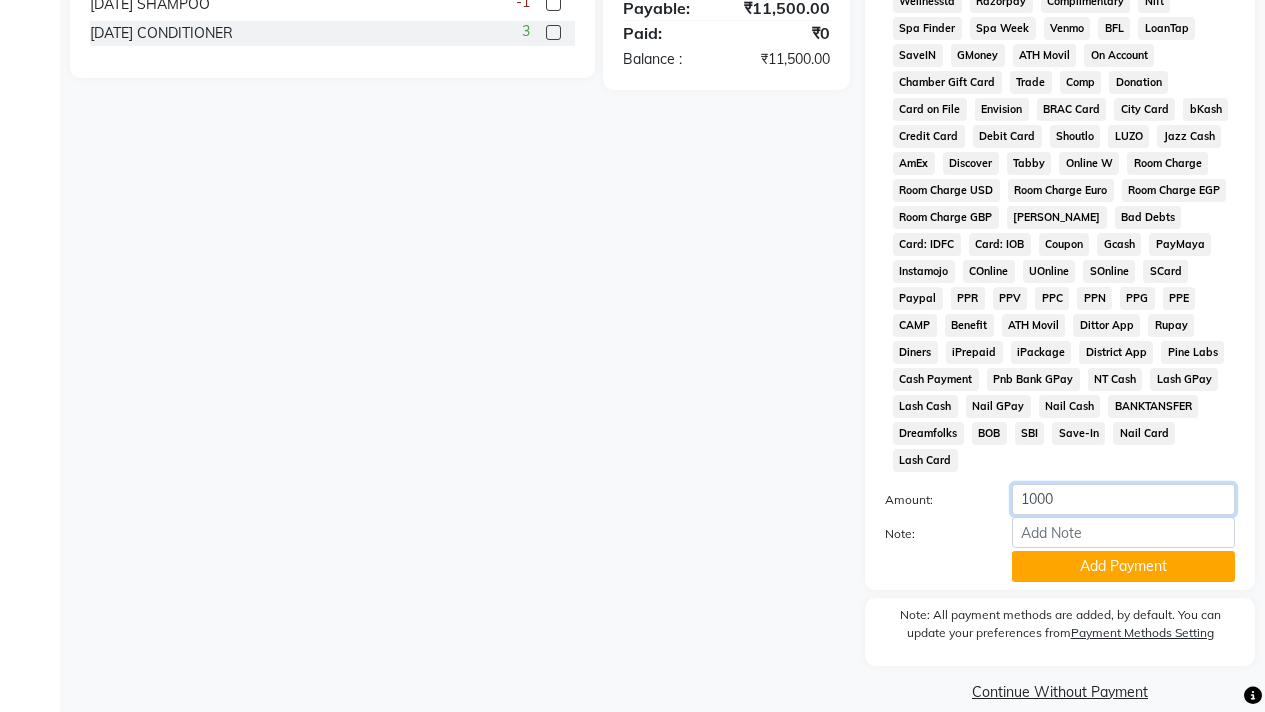 type on "10000" 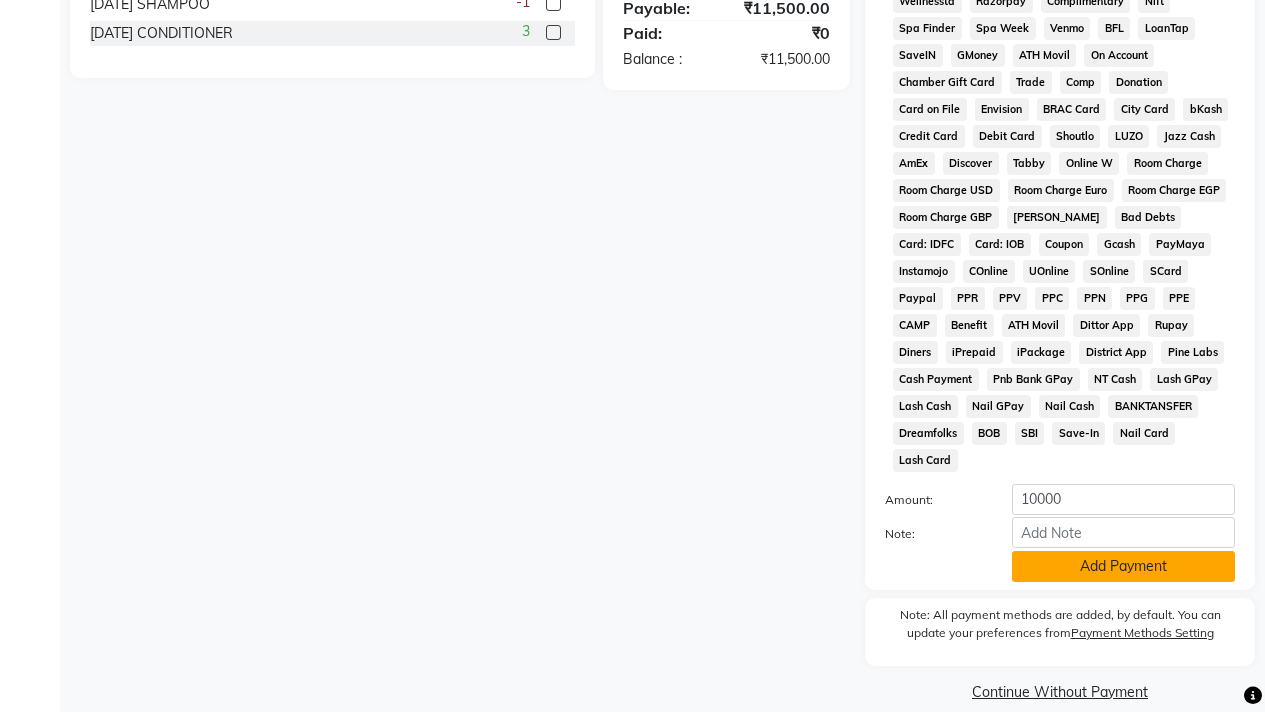 click on "Add Payment" 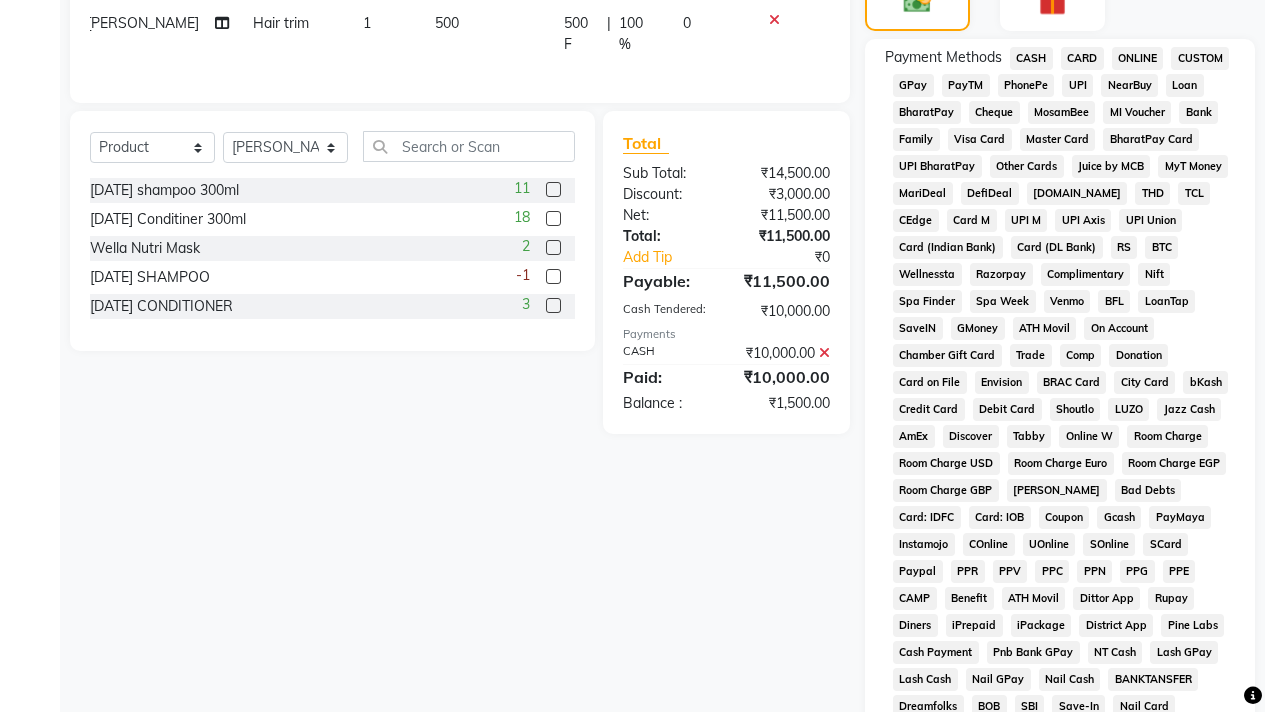 scroll, scrollTop: 548, scrollLeft: 0, axis: vertical 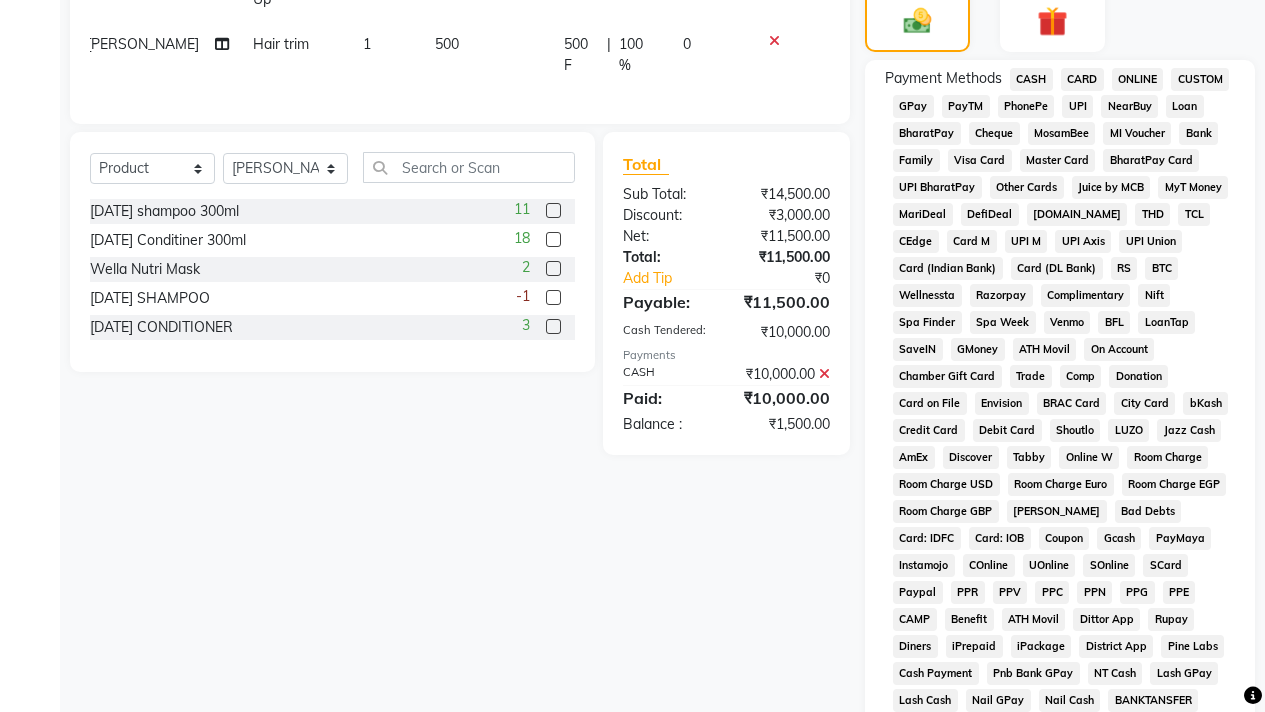 click on "GPay" 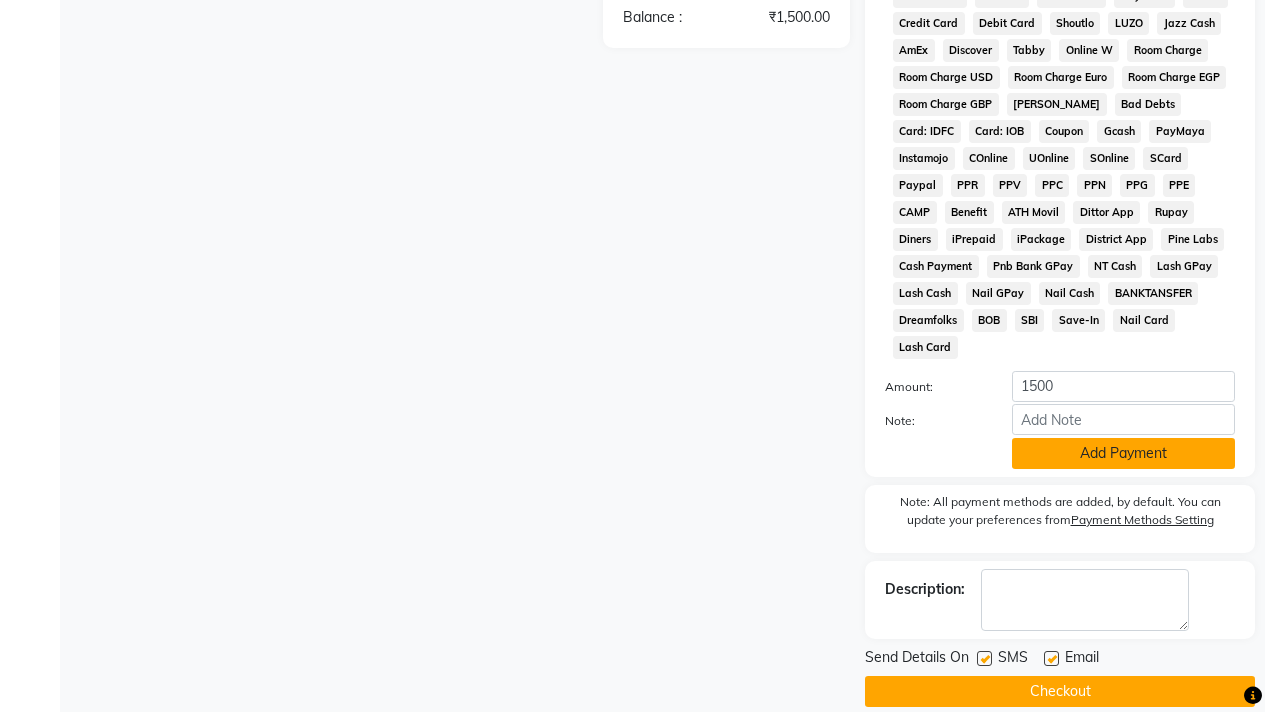 click on "Add Payment" 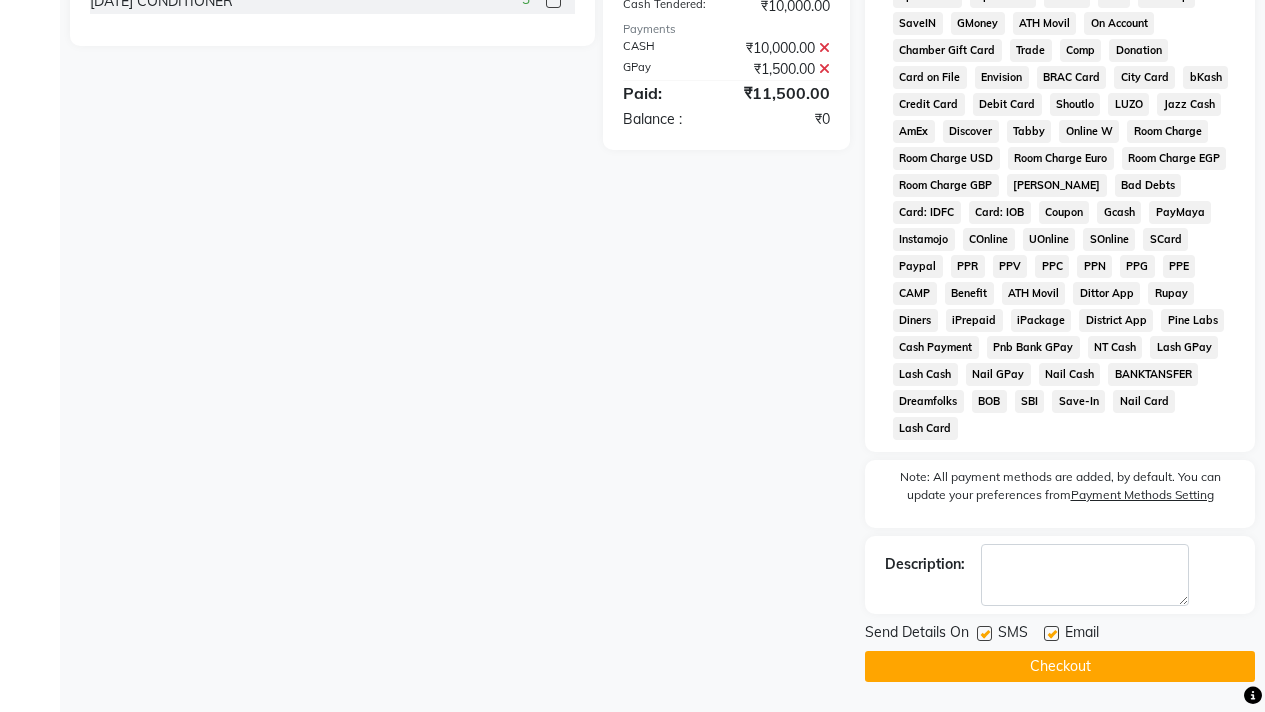 scroll, scrollTop: 849, scrollLeft: 0, axis: vertical 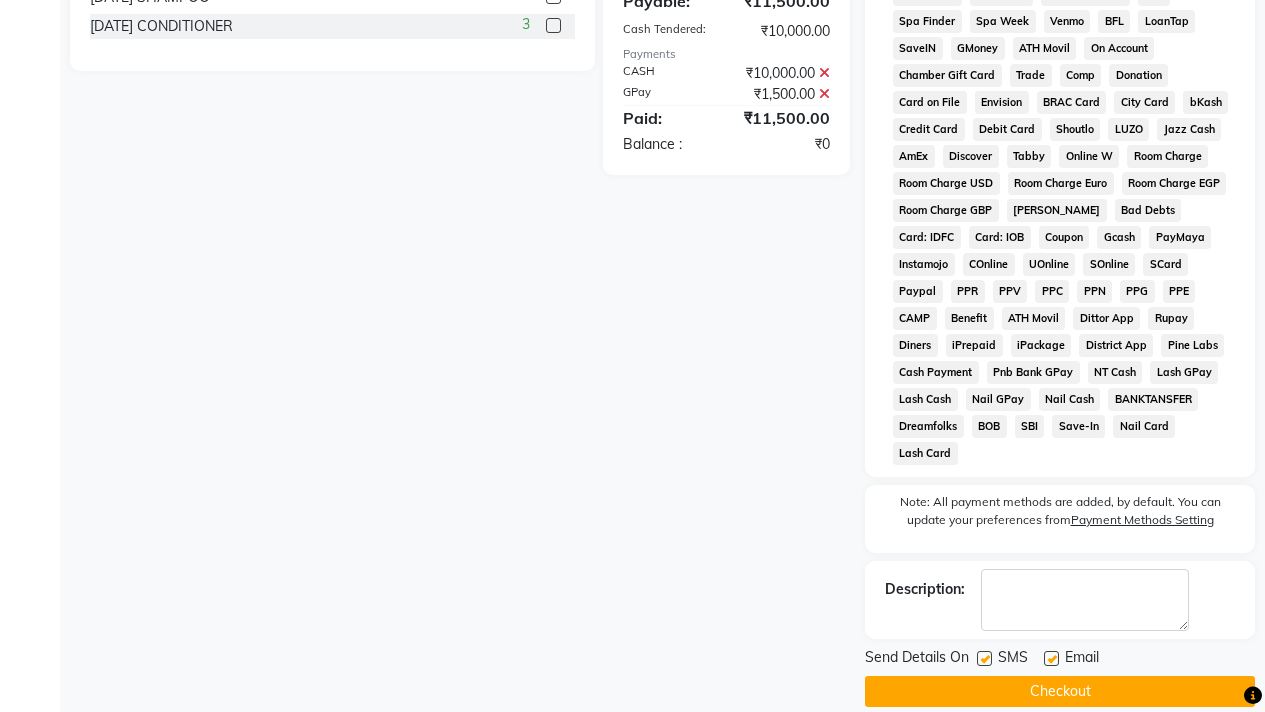 click on "Checkout" 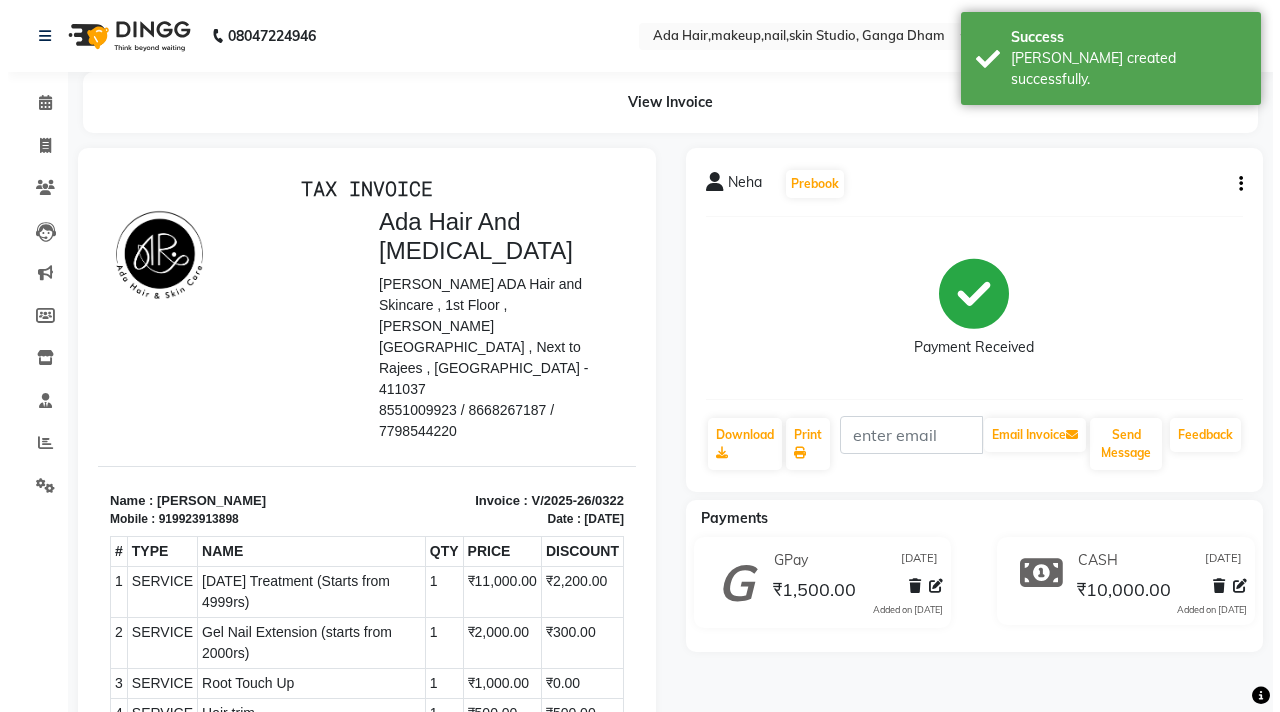 scroll, scrollTop: 0, scrollLeft: 0, axis: both 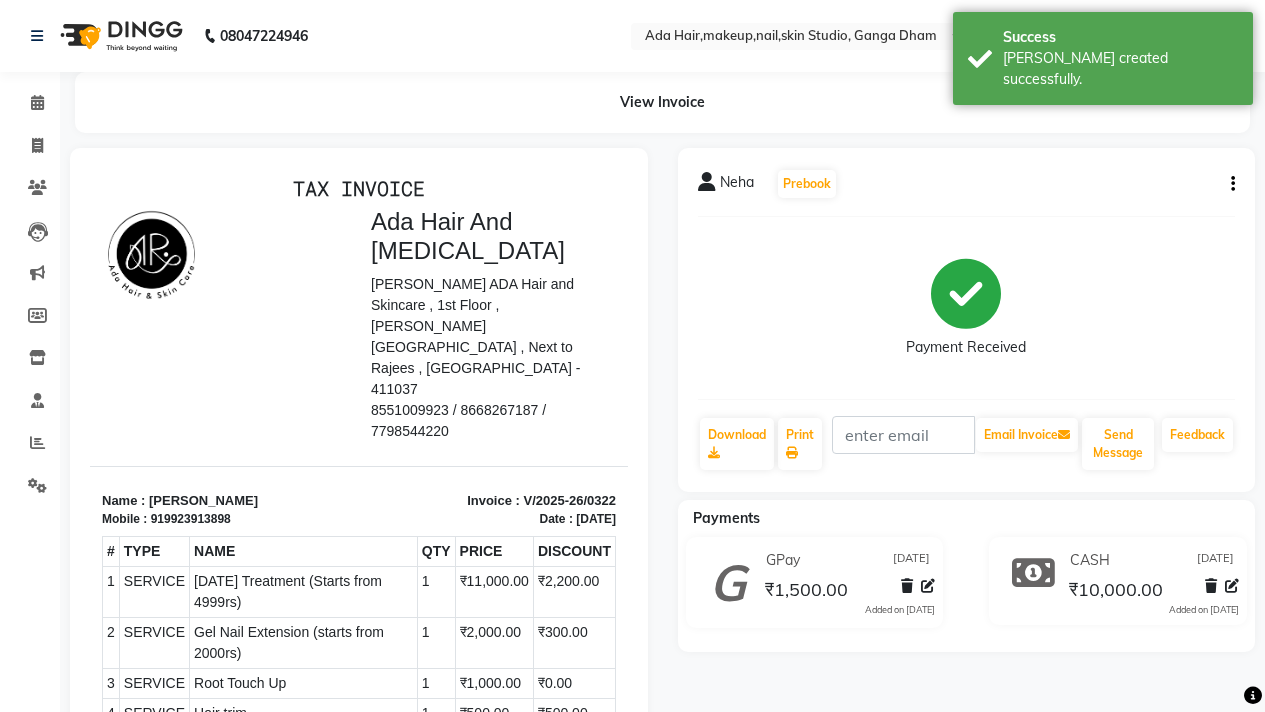 click 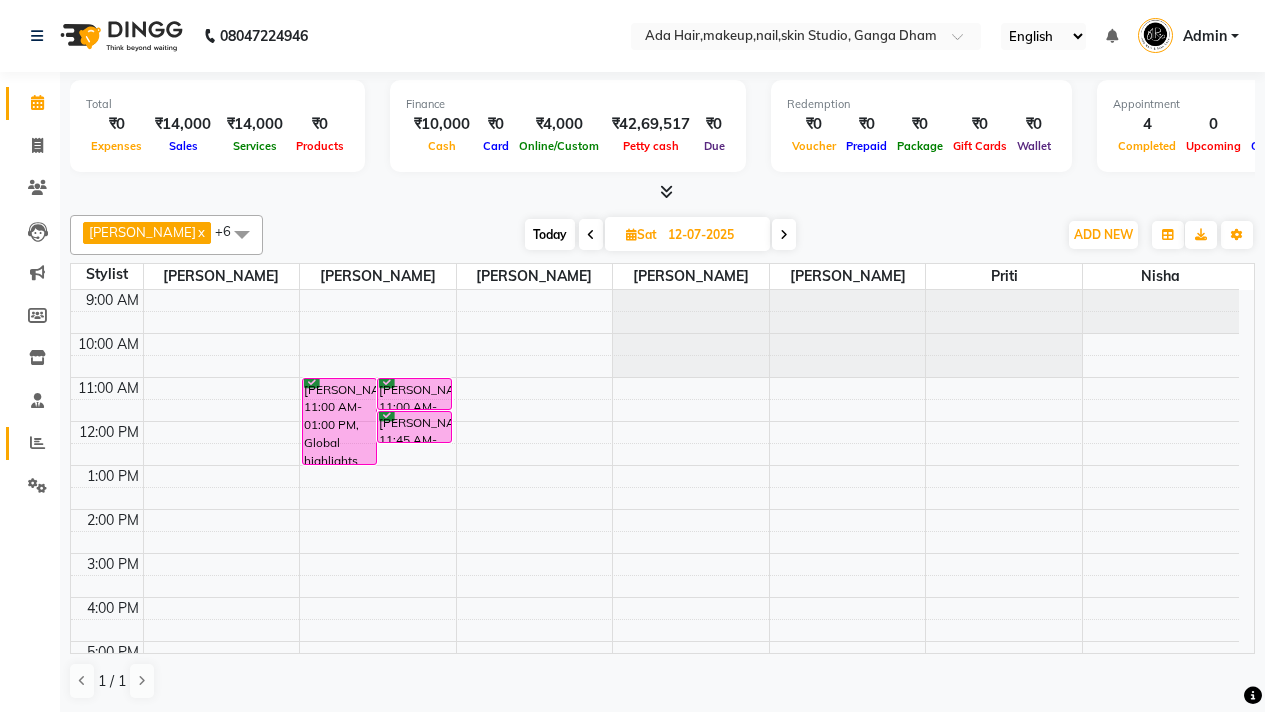 click 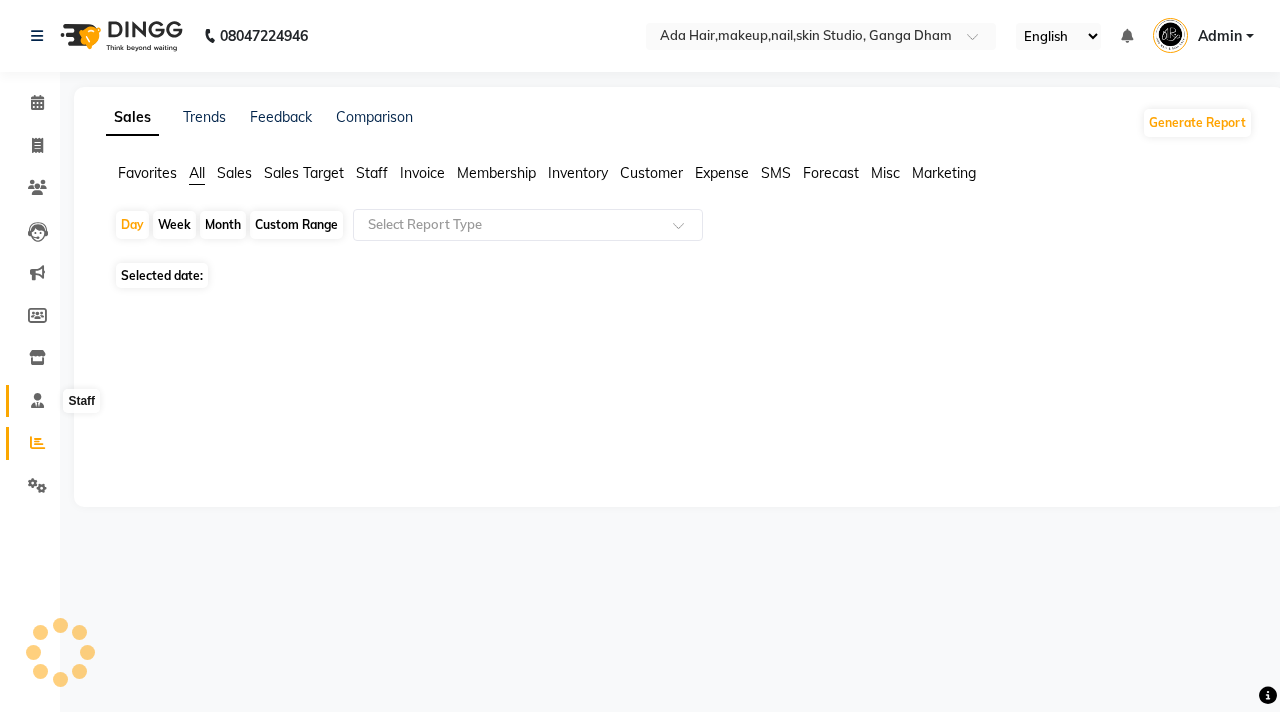 click 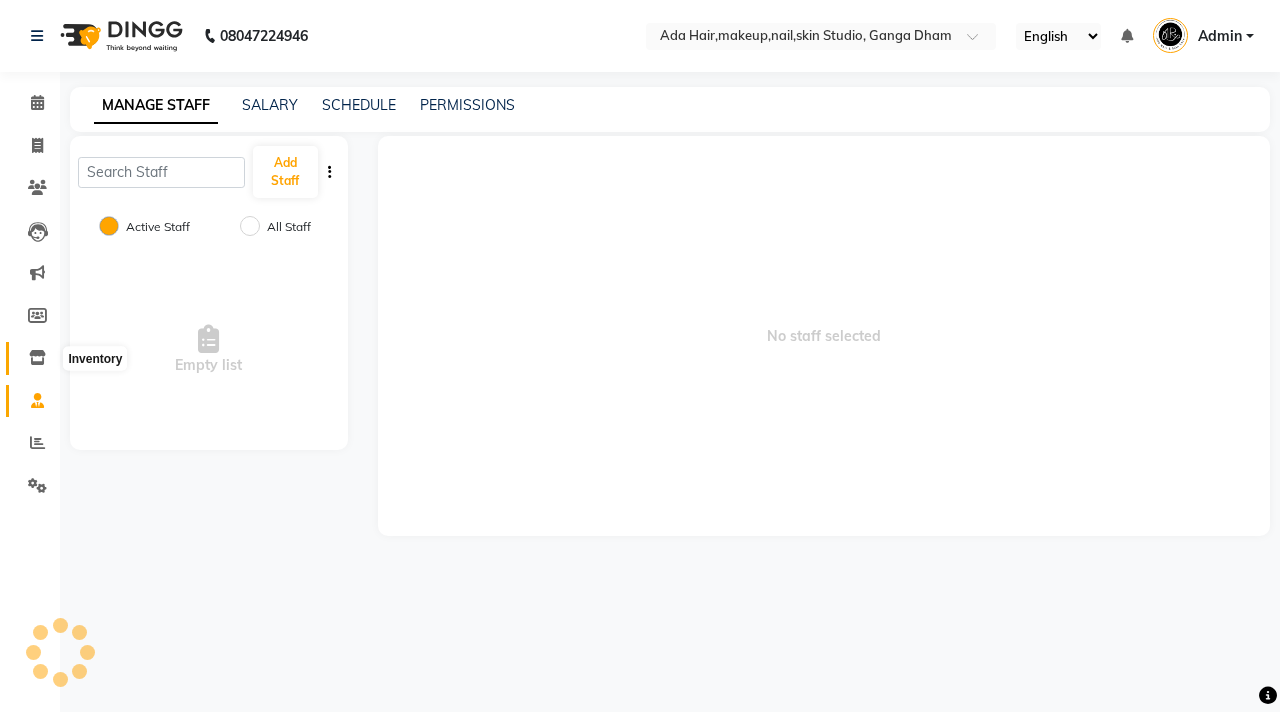 click 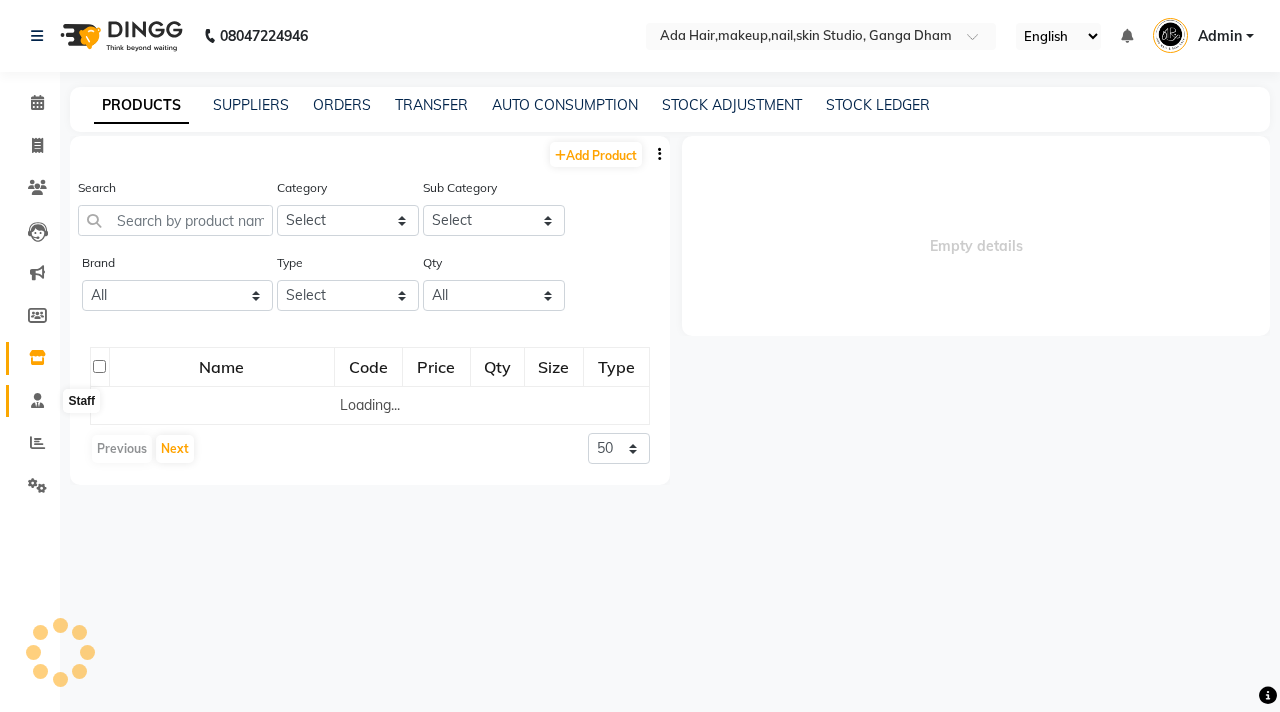 click 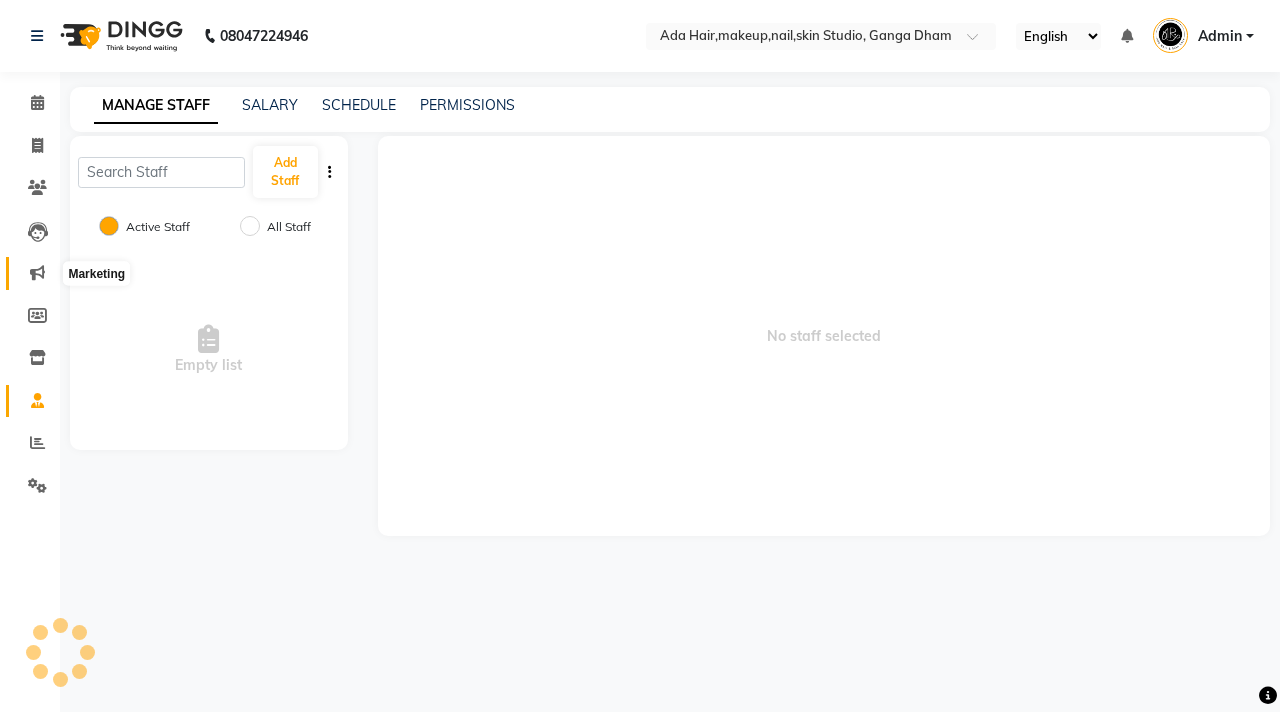 click 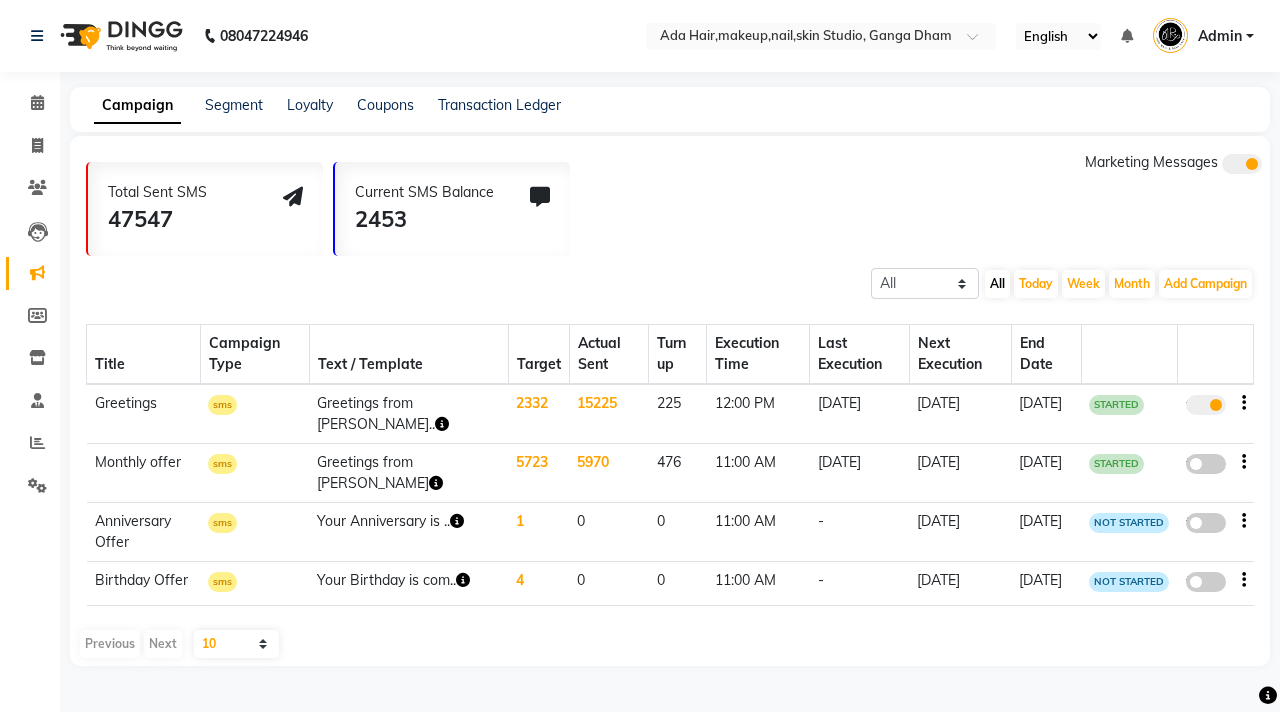 click on "15225" 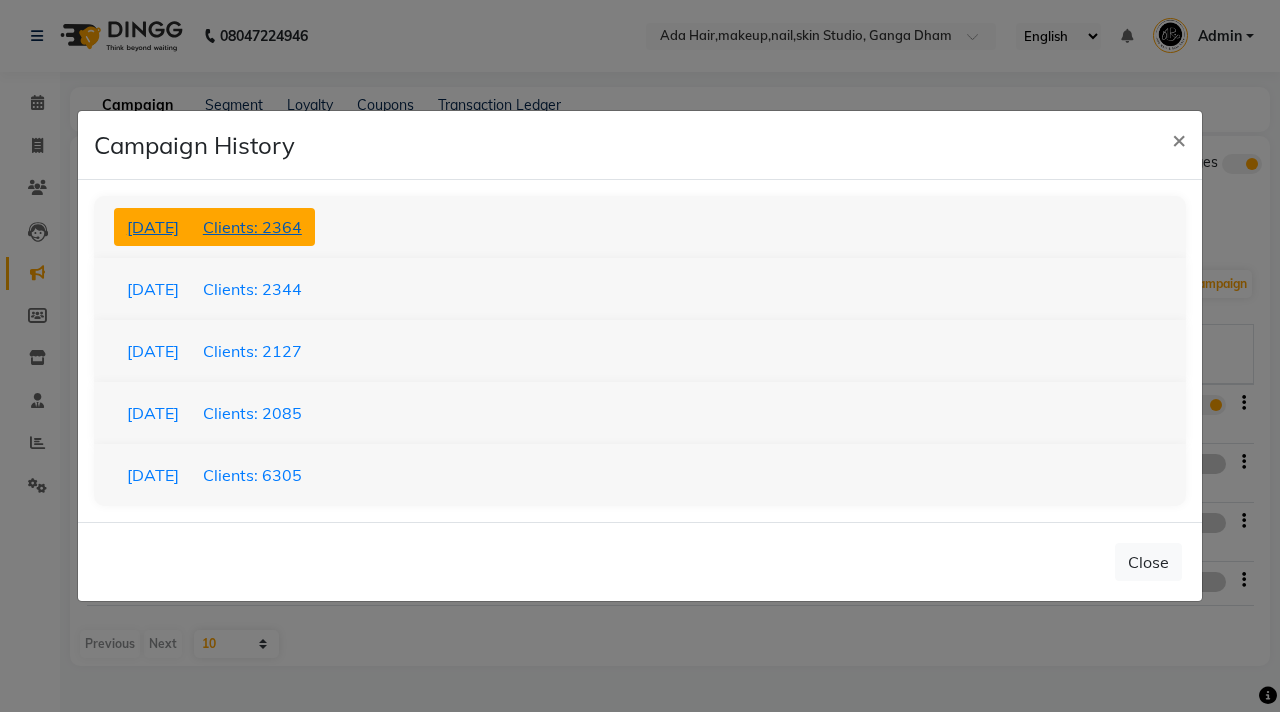 click on "Clients: 2364" at bounding box center (252, 227) 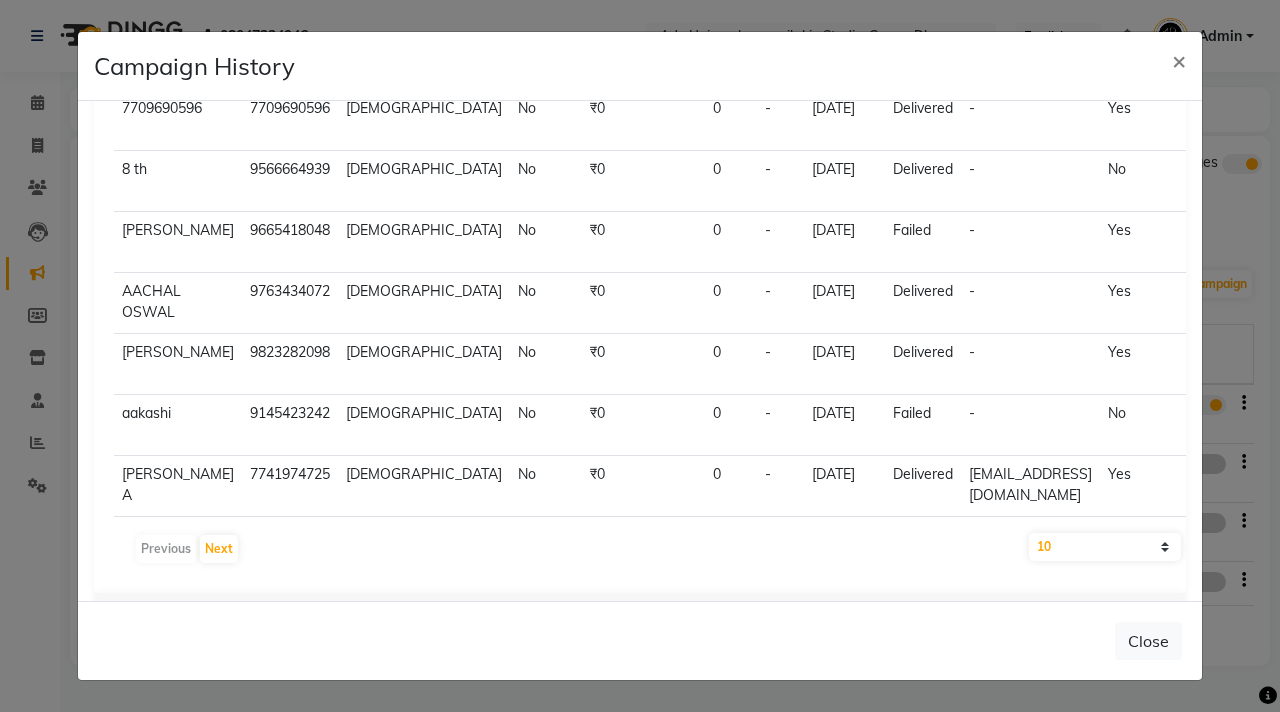 scroll, scrollTop: 427, scrollLeft: 0, axis: vertical 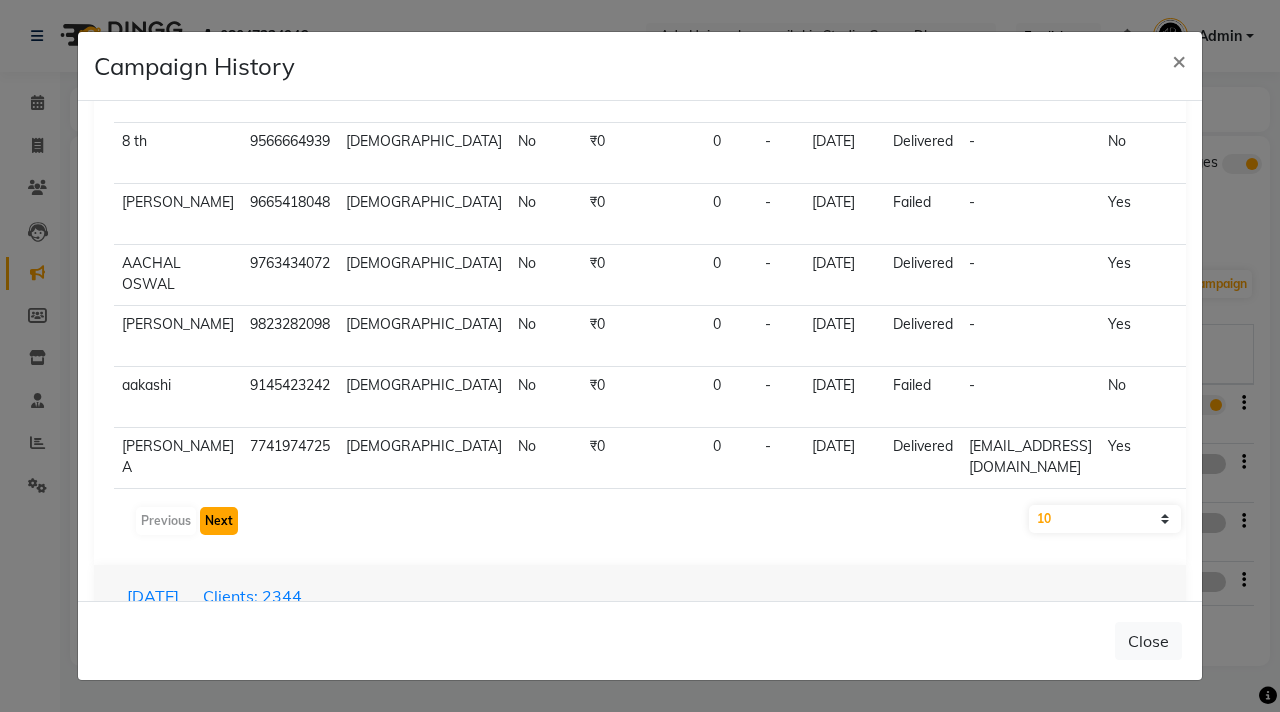 click on "Next" at bounding box center [219, 521] 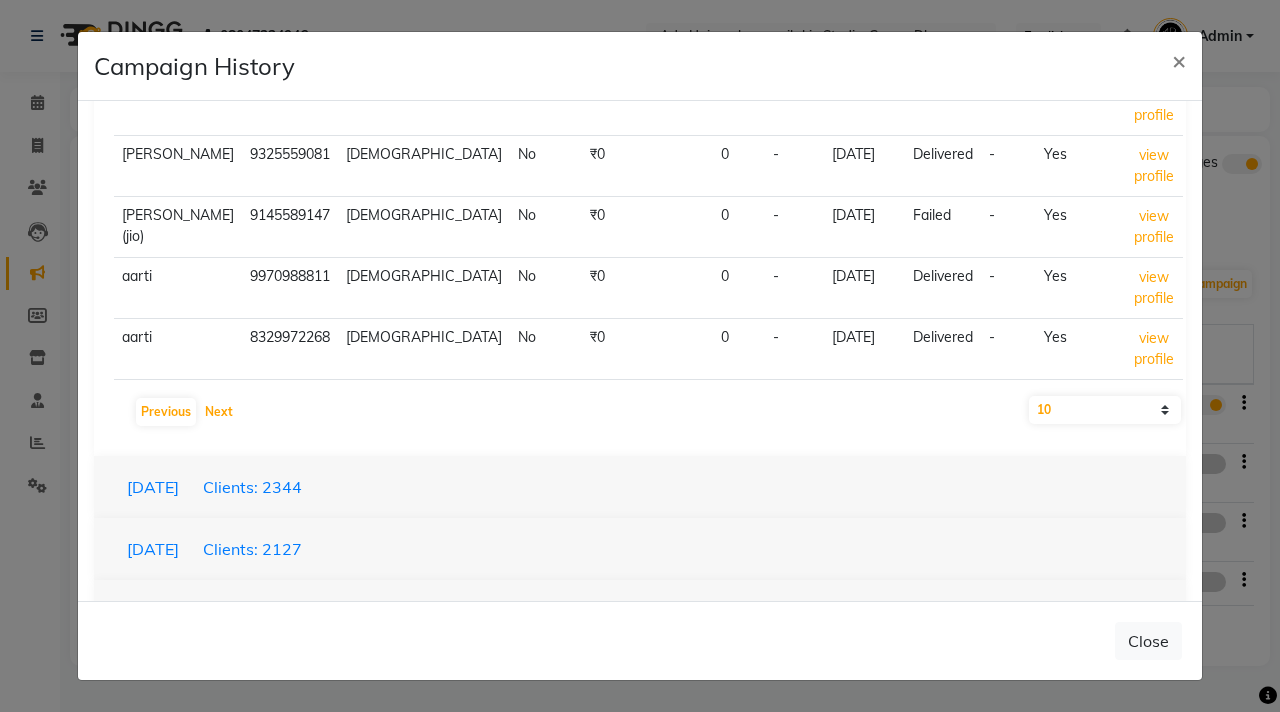 scroll, scrollTop: 627, scrollLeft: 0, axis: vertical 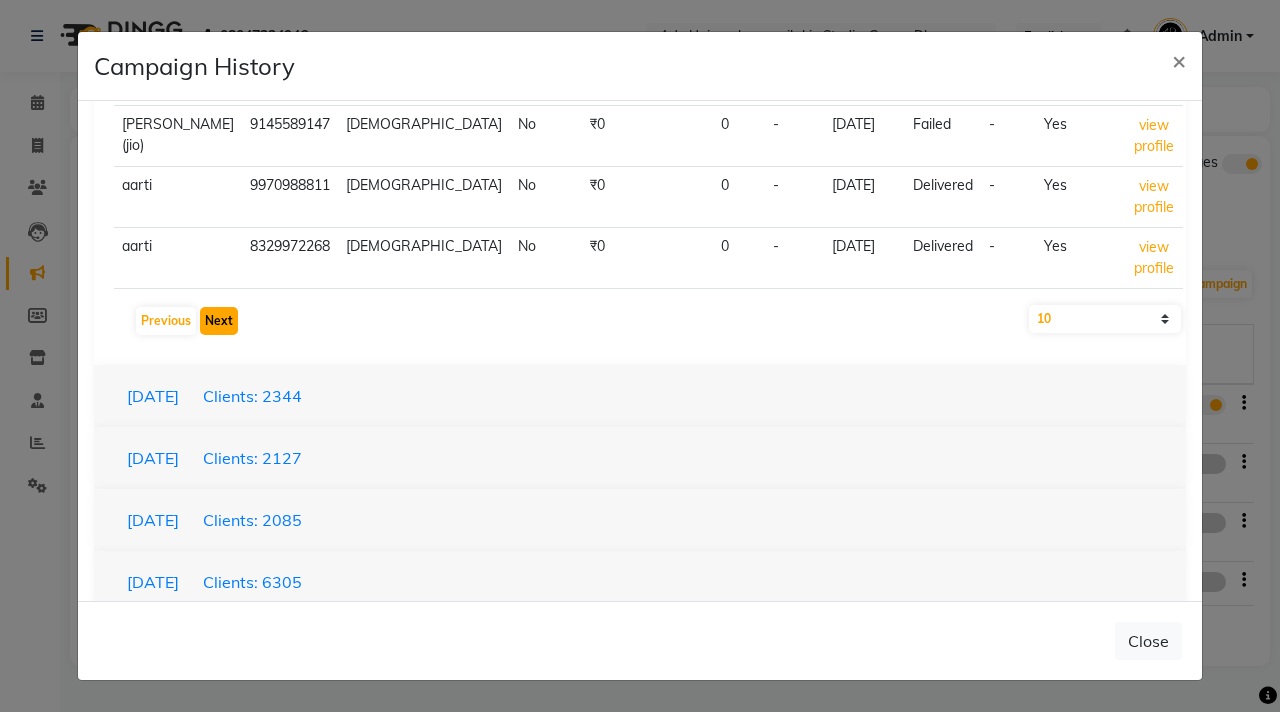 click on "Next" at bounding box center [219, 321] 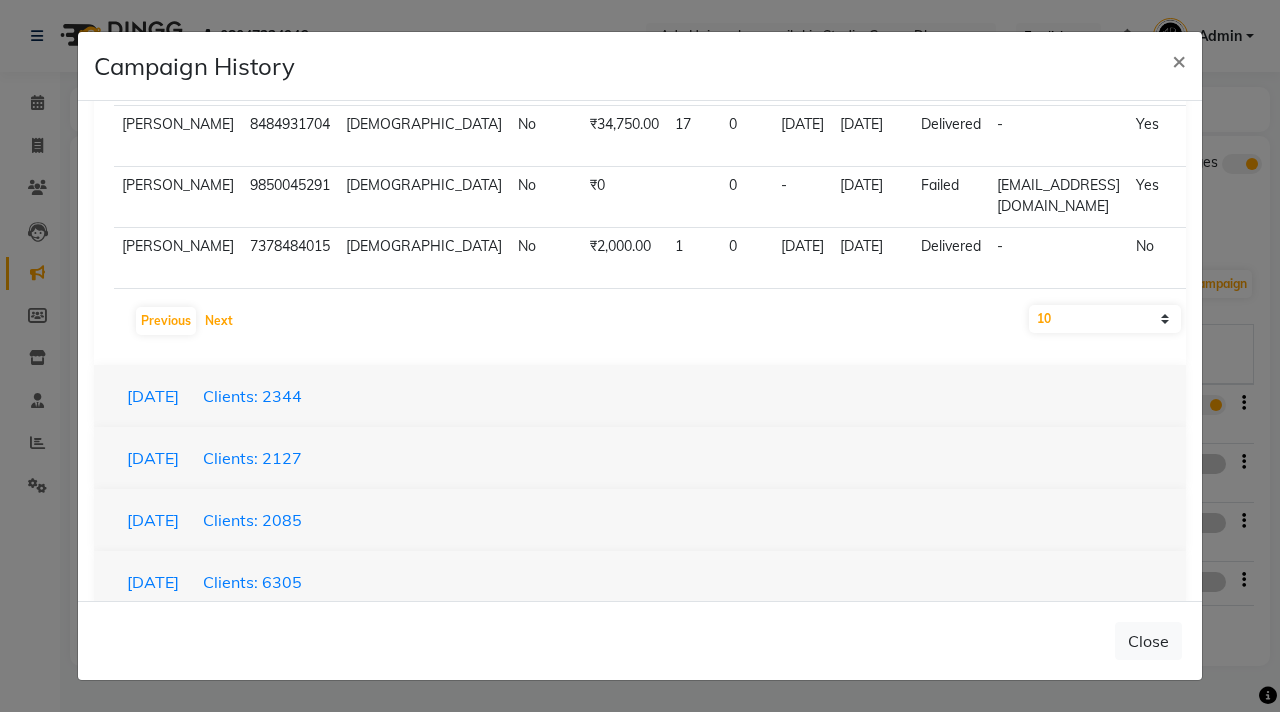 scroll, scrollTop: 631, scrollLeft: 0, axis: vertical 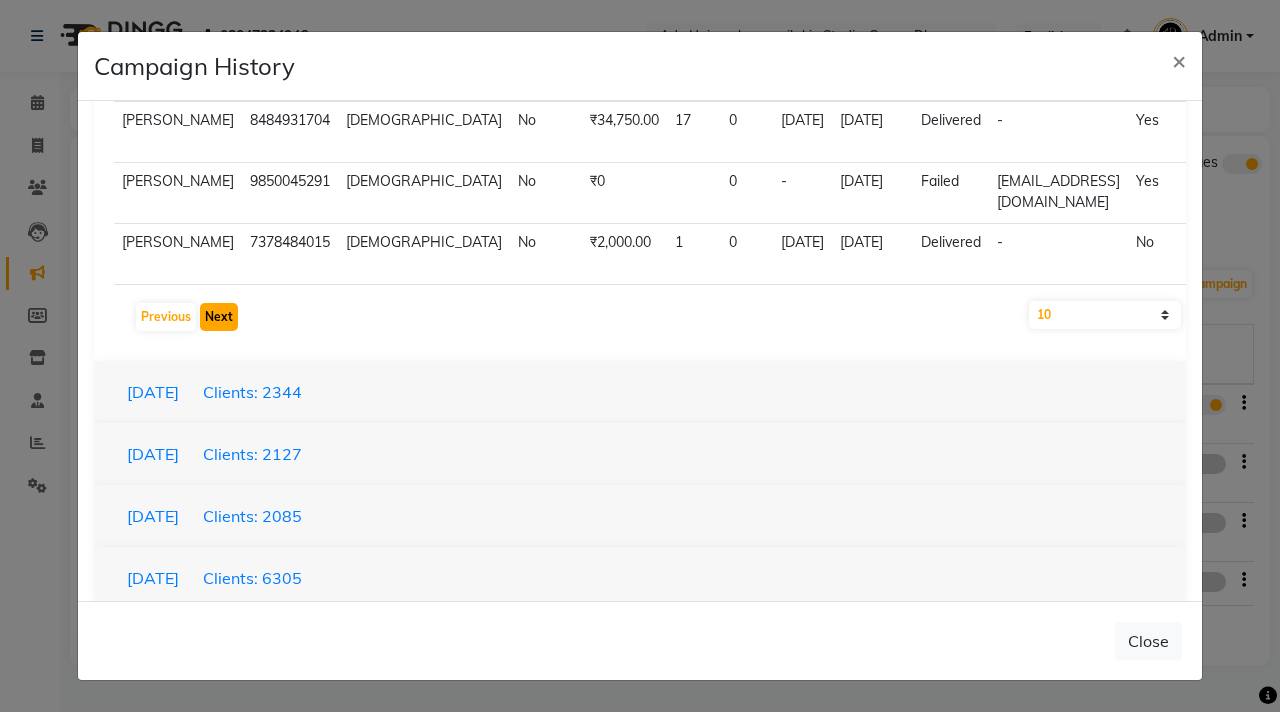 click on "Next" at bounding box center (219, 317) 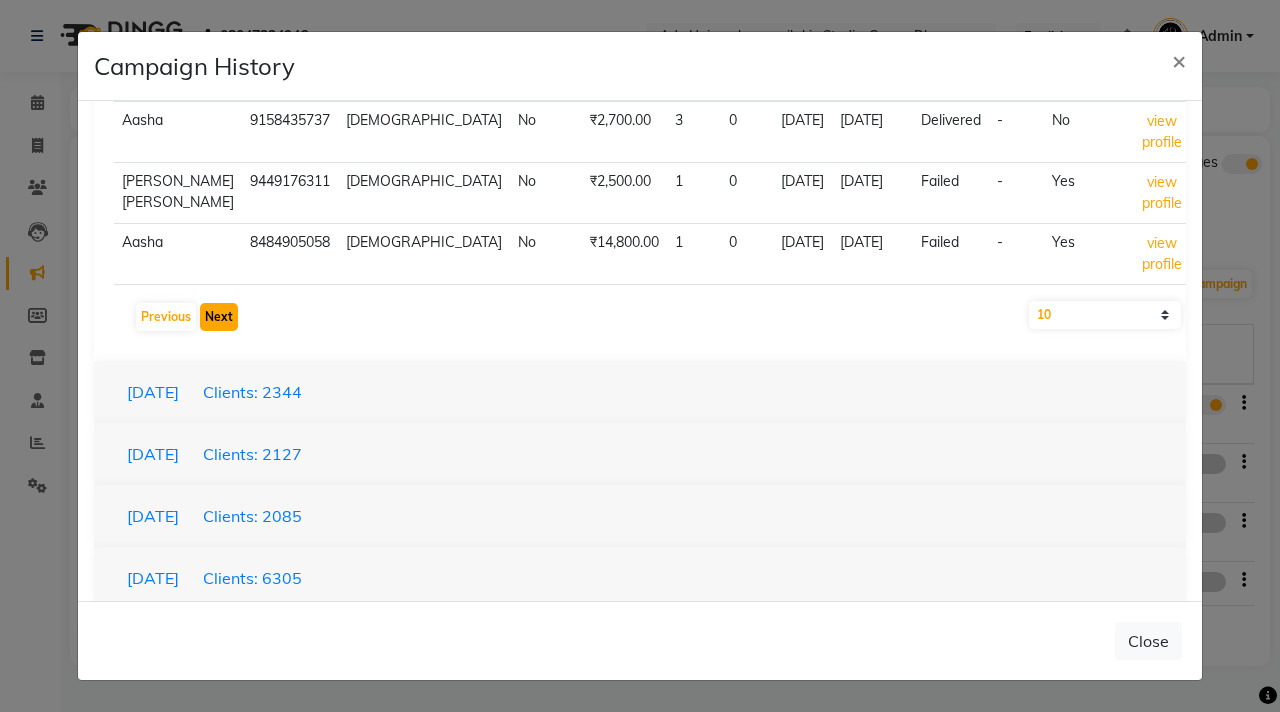 click on "Next" at bounding box center (219, 317) 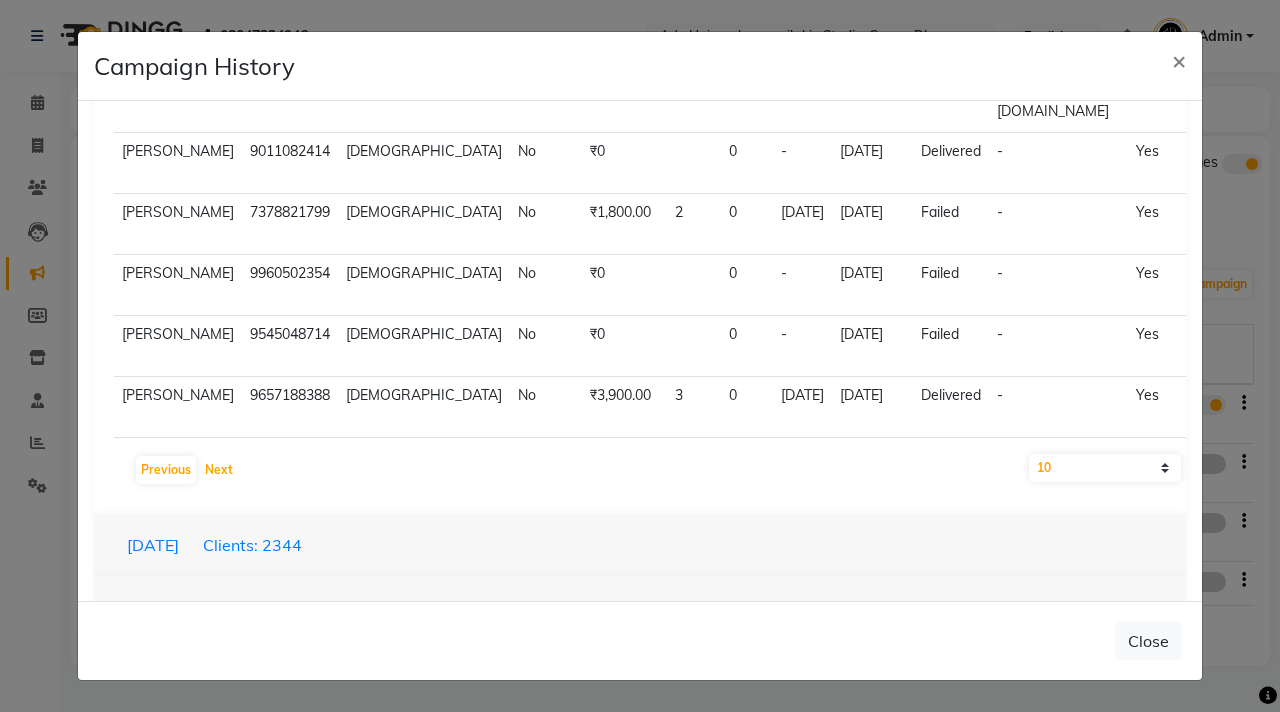 scroll, scrollTop: 524, scrollLeft: 0, axis: vertical 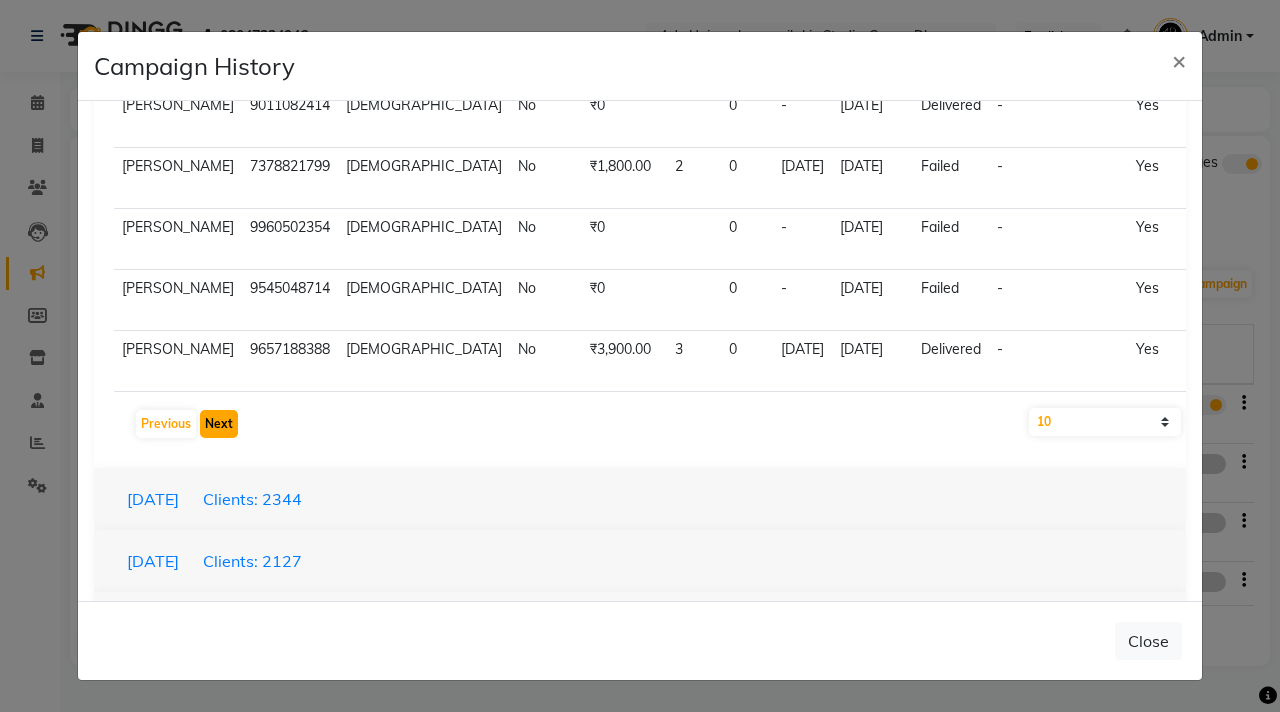 click on "Next" at bounding box center (219, 424) 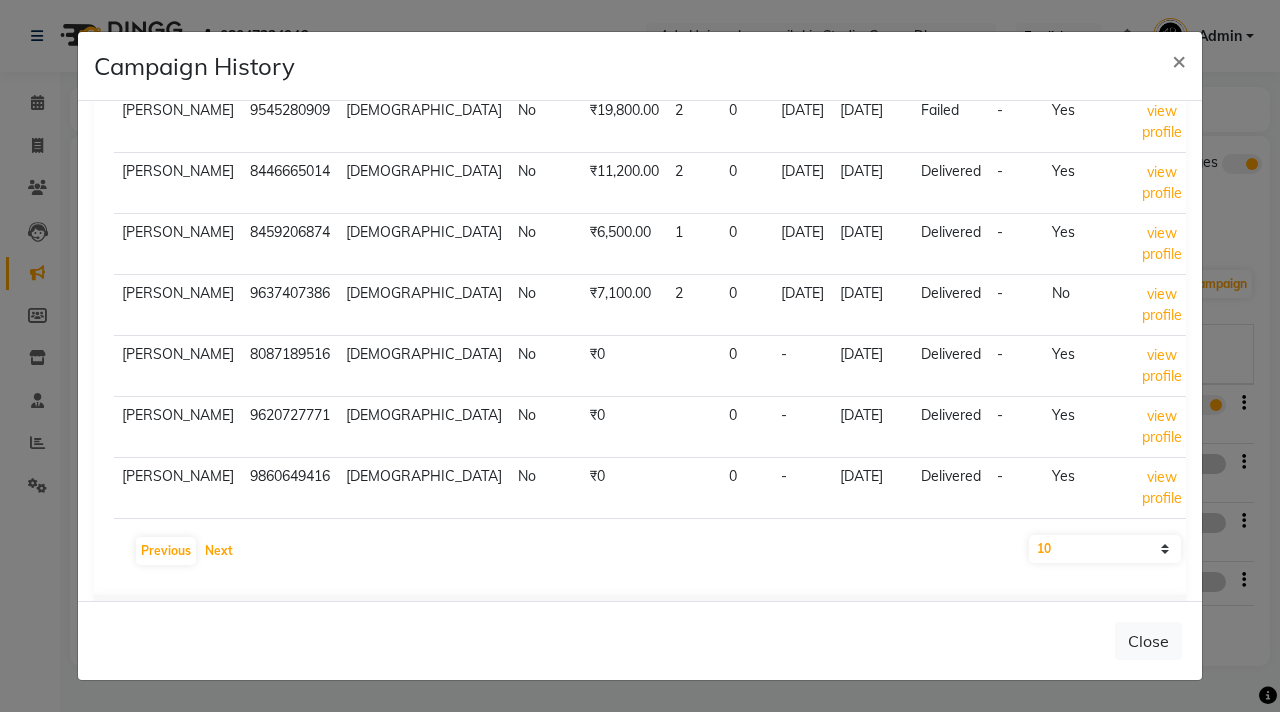 scroll, scrollTop: 426, scrollLeft: 0, axis: vertical 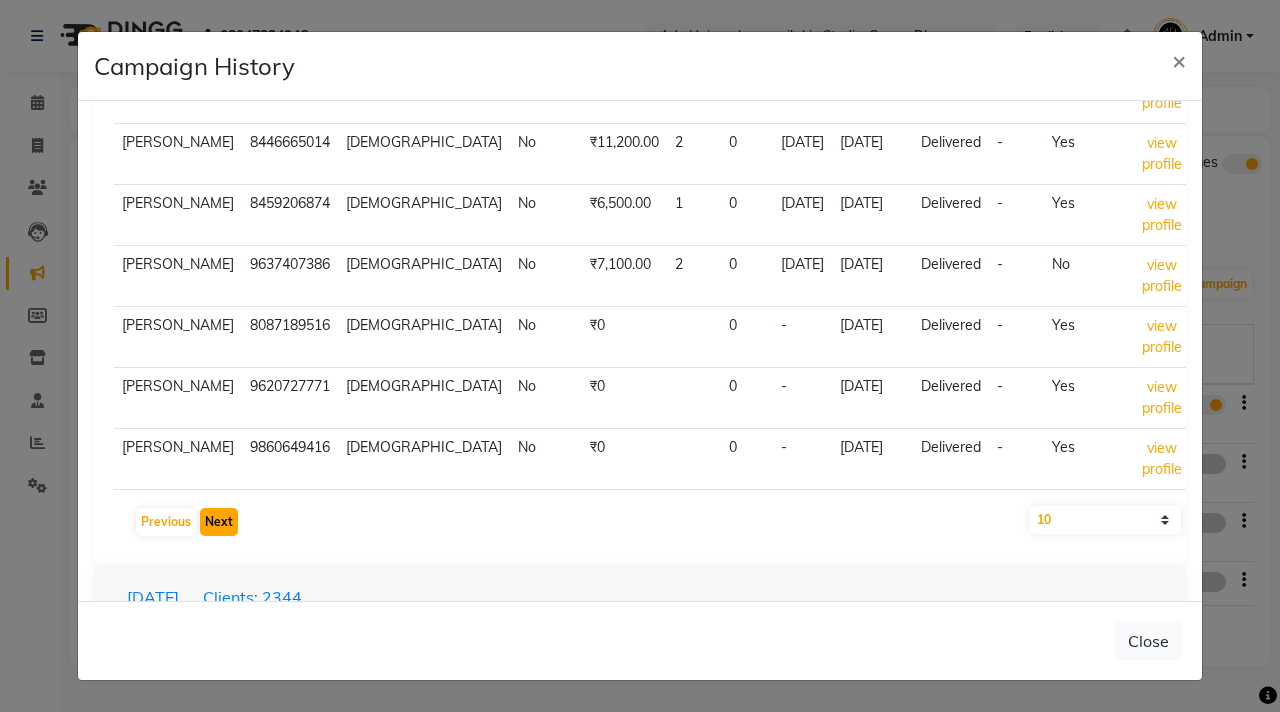 click on "Next" at bounding box center [219, 522] 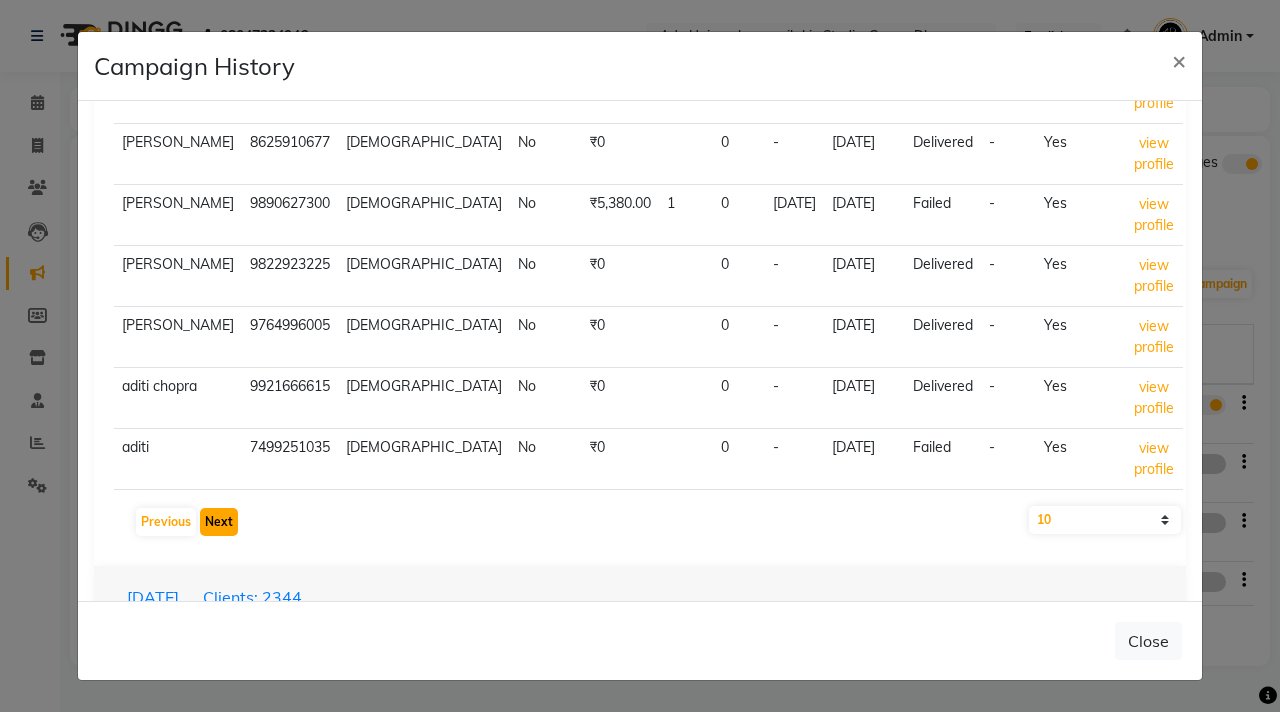 click on "Next" at bounding box center (219, 522) 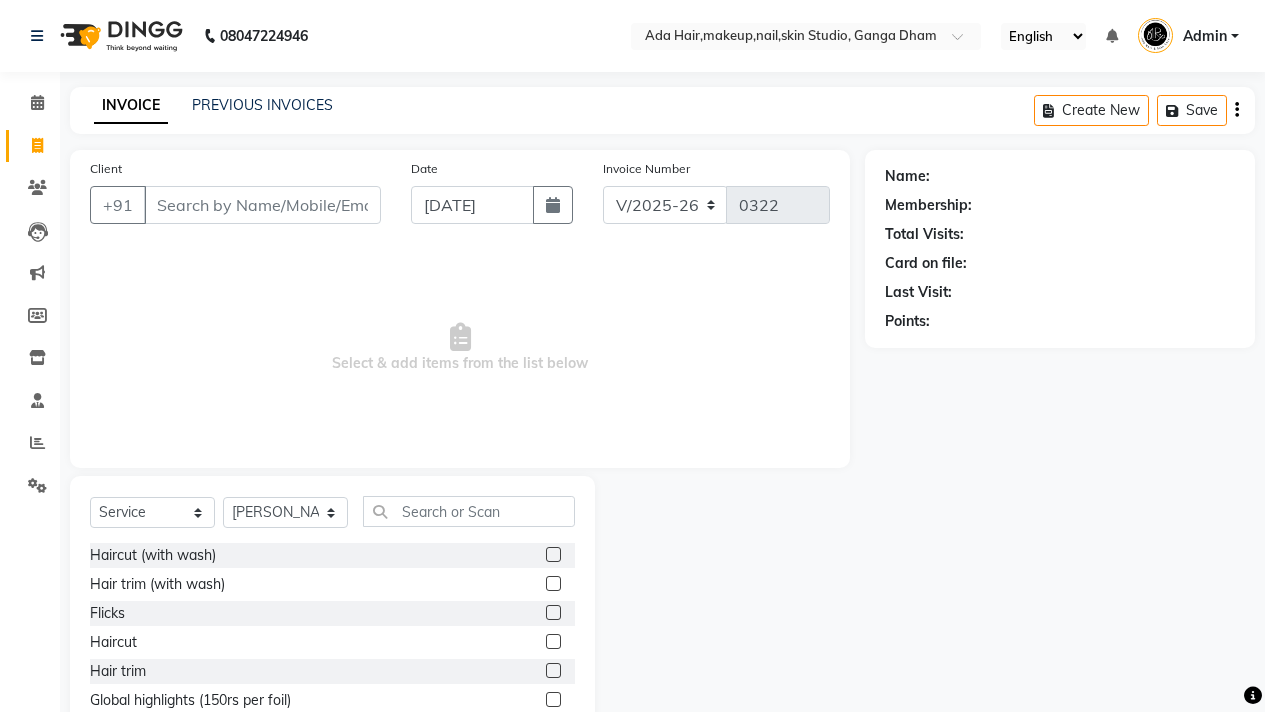 select on "748" 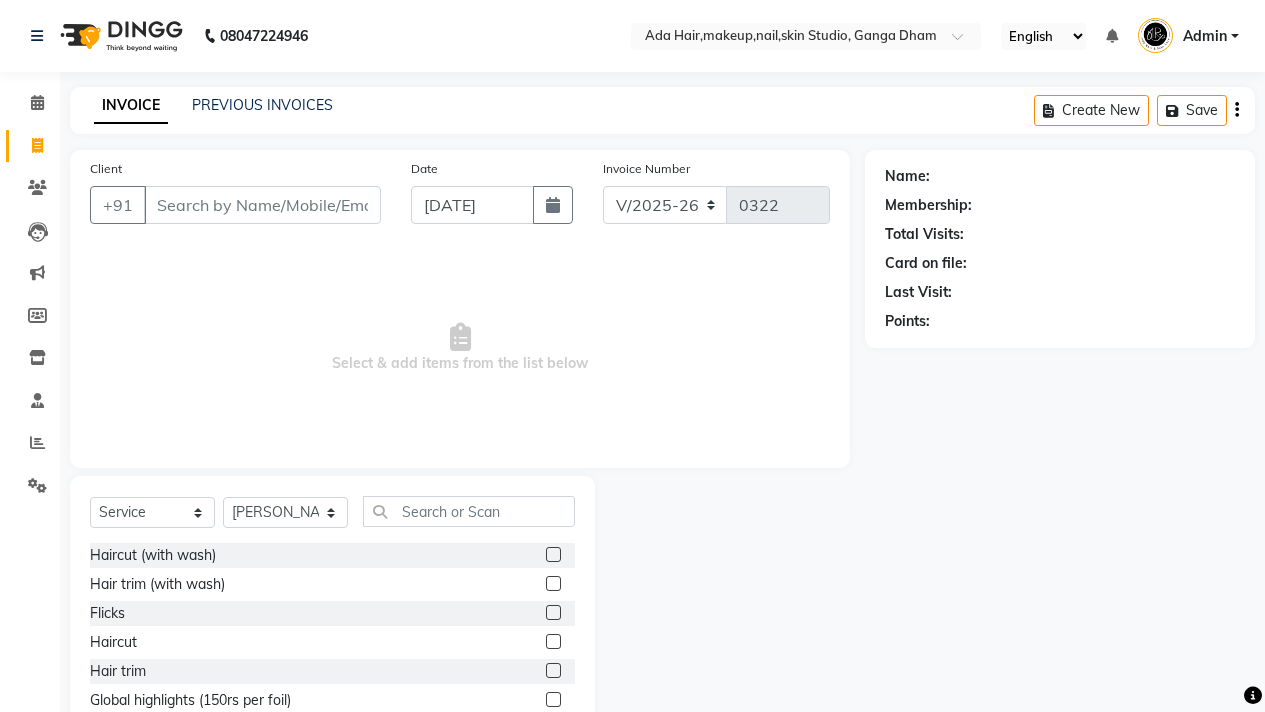 scroll, scrollTop: 0, scrollLeft: 0, axis: both 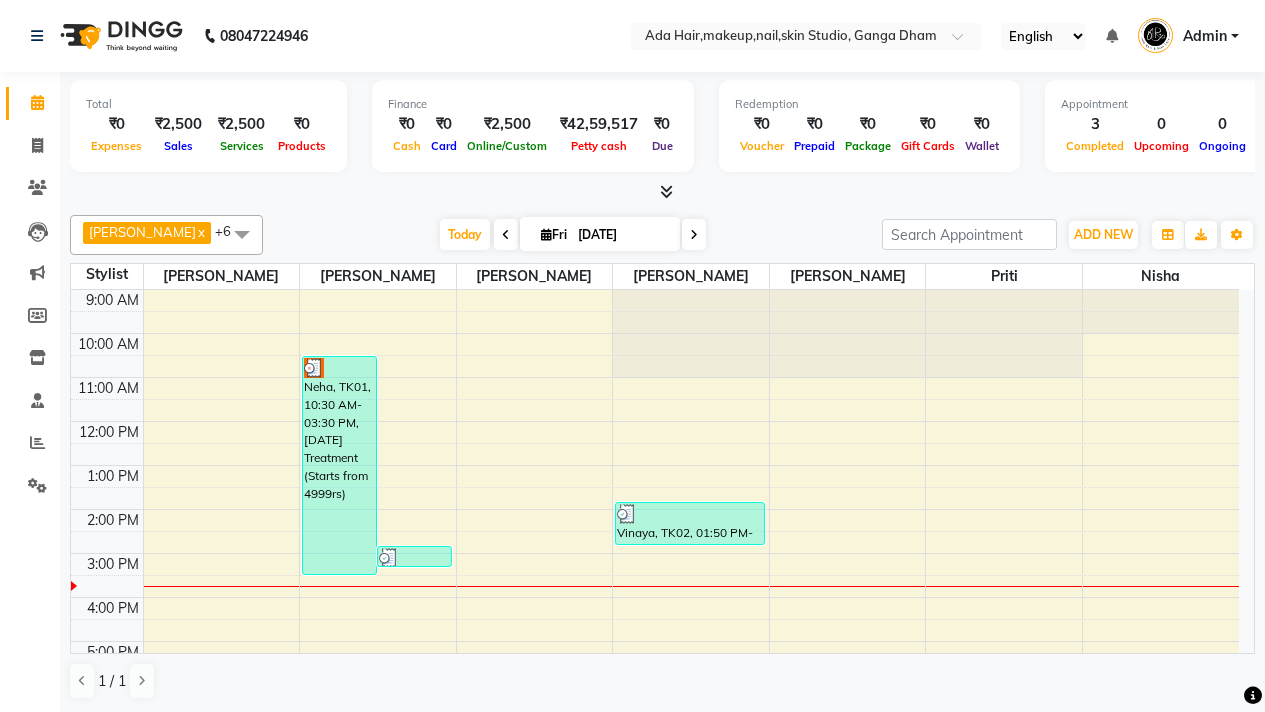 click at bounding box center (694, 235) 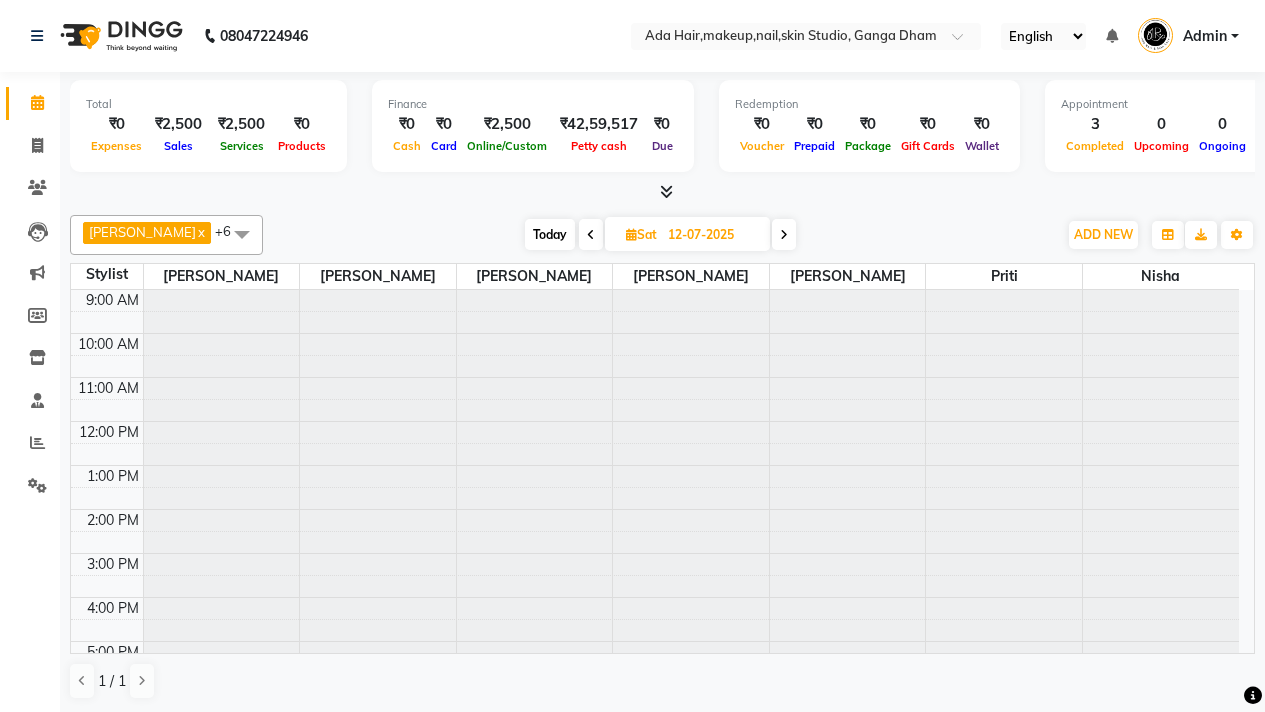 scroll, scrollTop: 163, scrollLeft: 0, axis: vertical 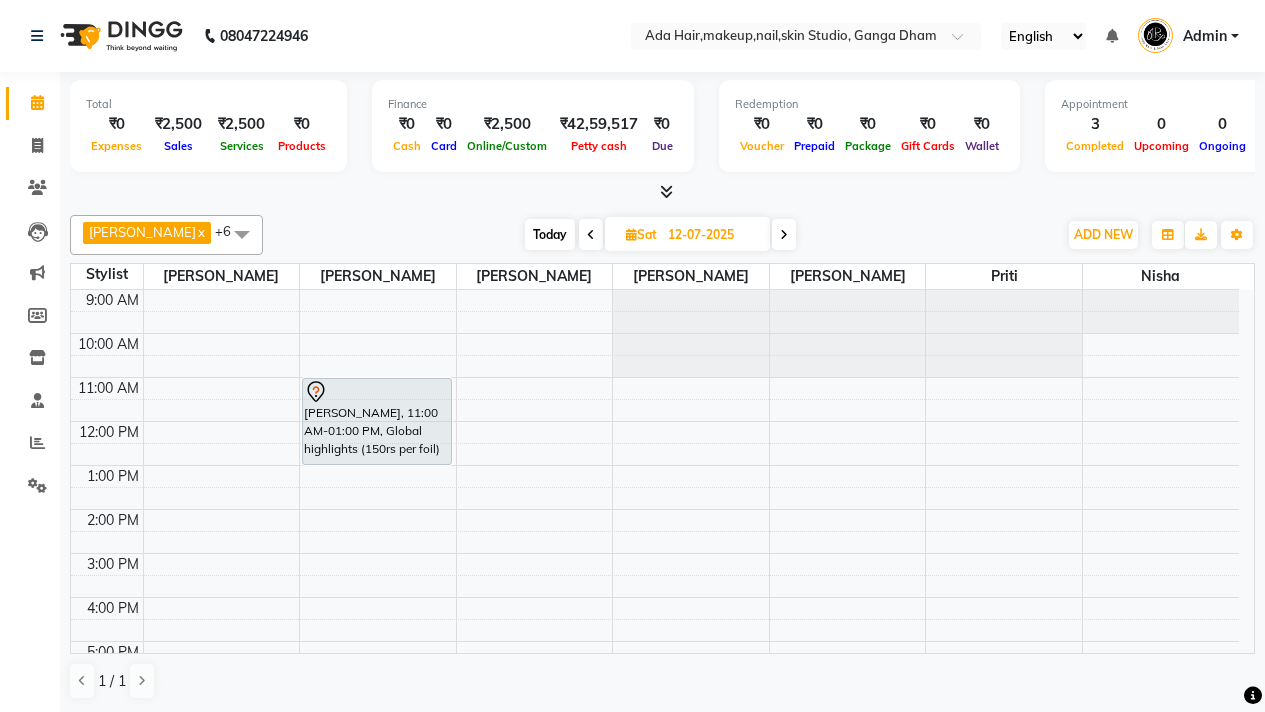 click on "9:00 AM 10:00 AM 11:00 AM 12:00 PM 1:00 PM 2:00 PM 3:00 PM 4:00 PM 5:00 PM 6:00 PM 7:00 PM 8:00 PM             [PERSON_NAME], 11:00 AM-01:00 PM, Global highlights (150rs per foil)" at bounding box center [655, 553] 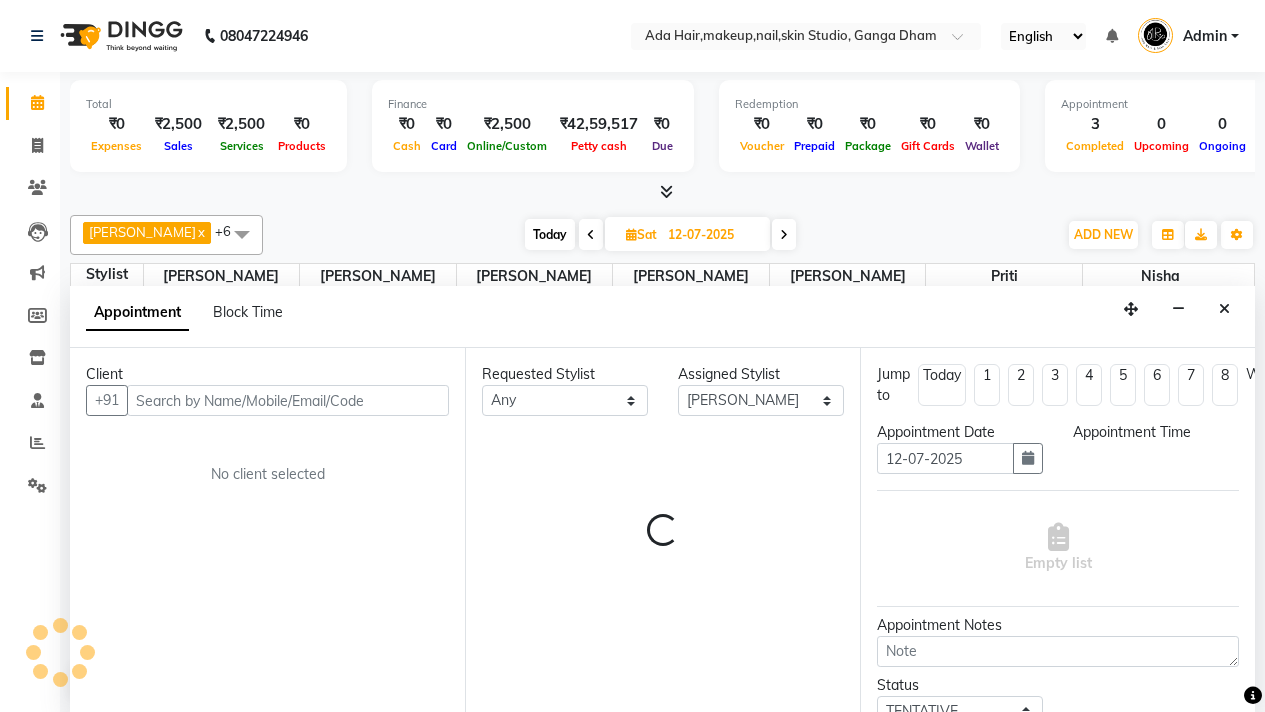 scroll, scrollTop: 1, scrollLeft: 0, axis: vertical 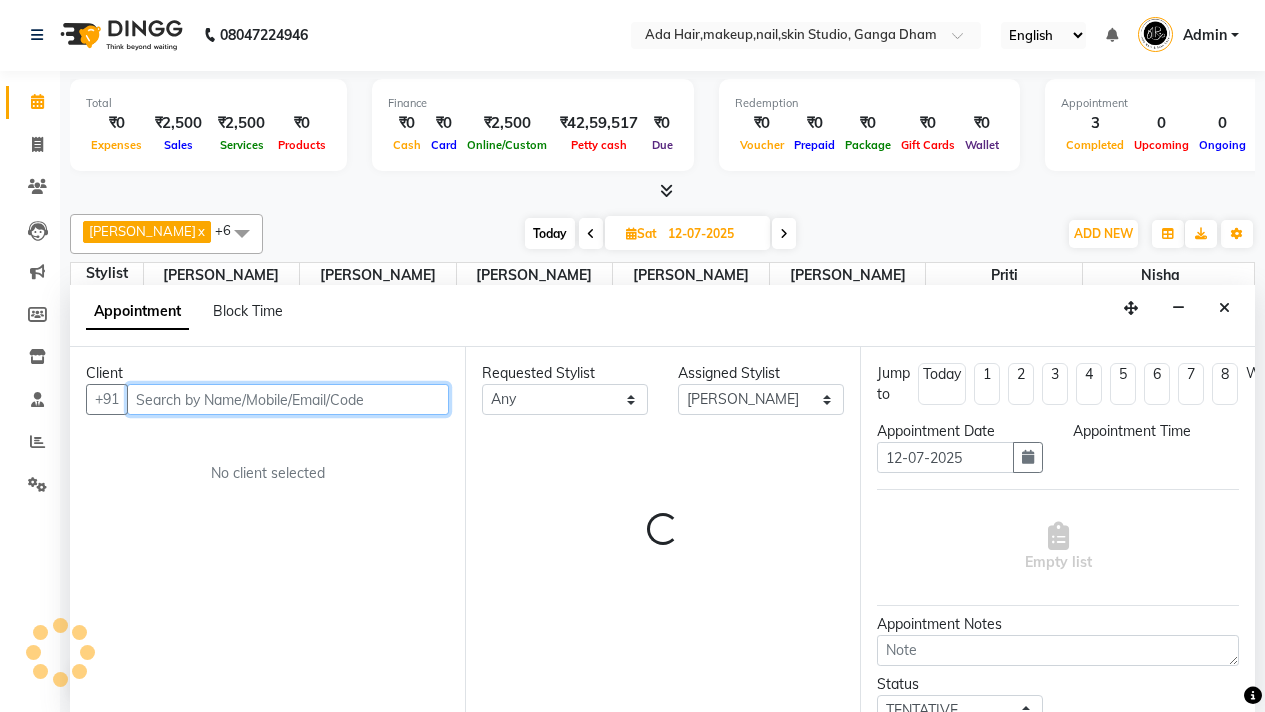 select on "660" 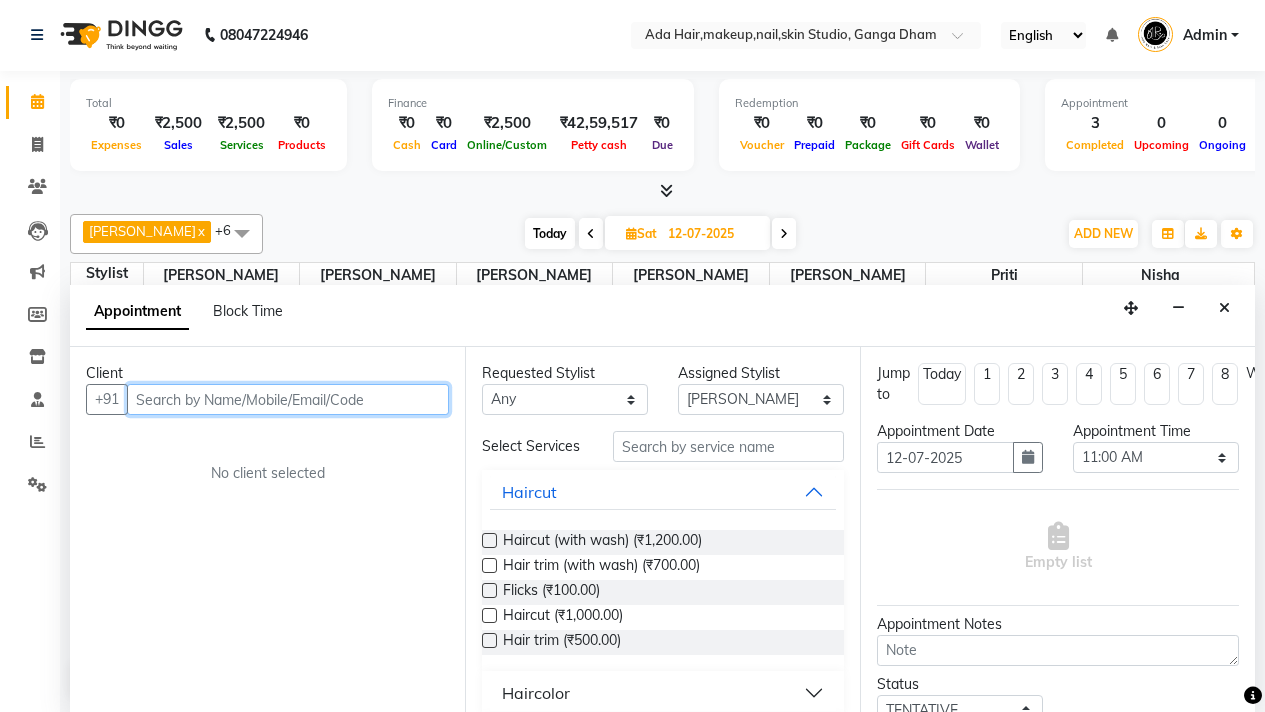 click at bounding box center (288, 399) 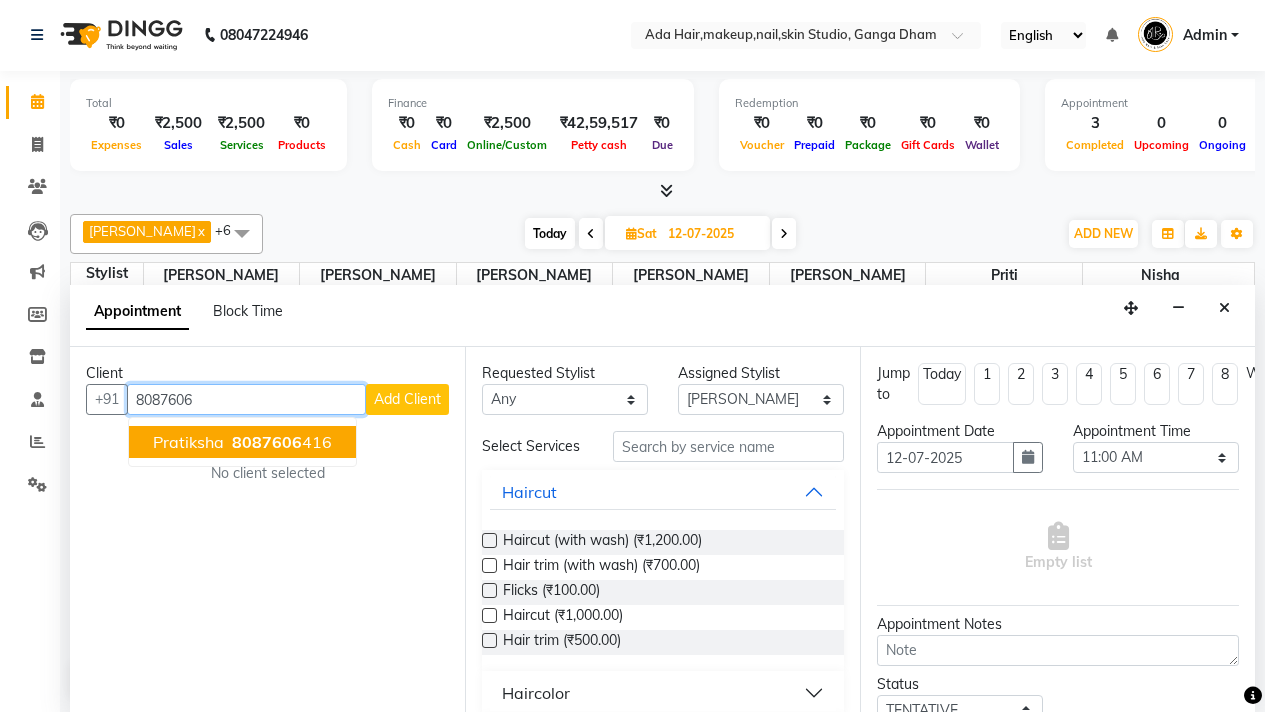 click on "8087606 416" at bounding box center (280, 442) 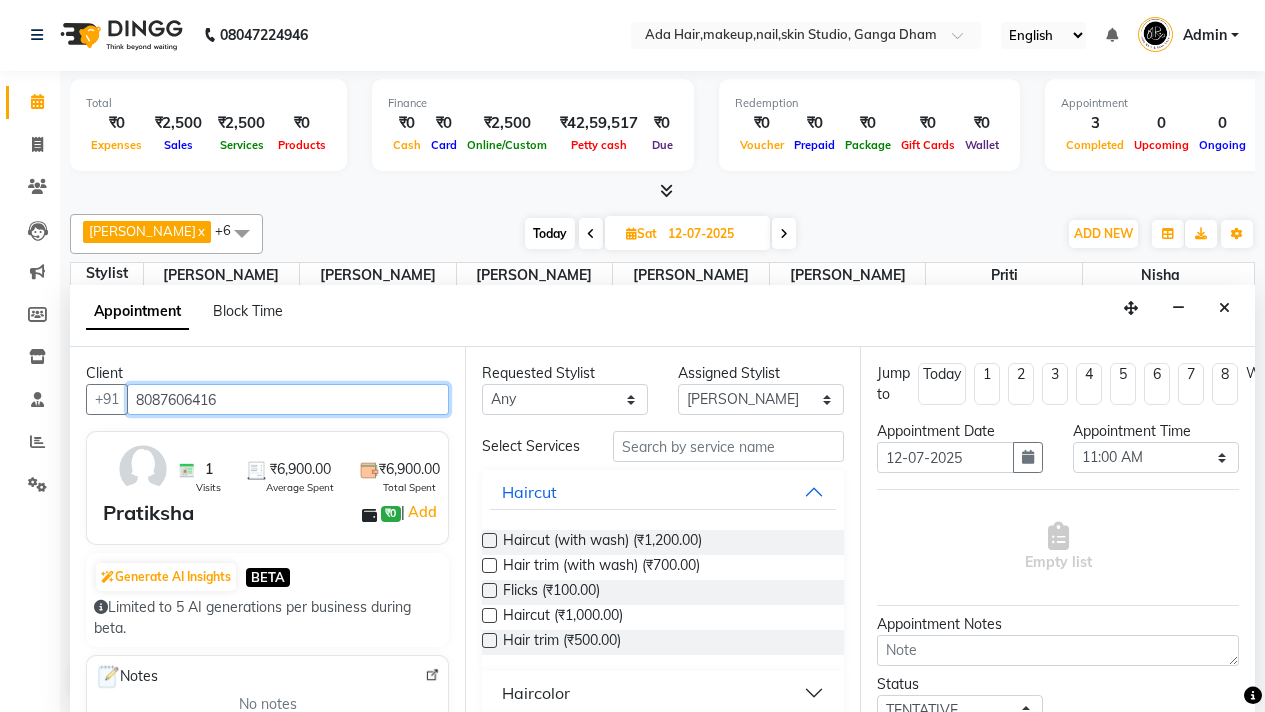 type on "8087606416" 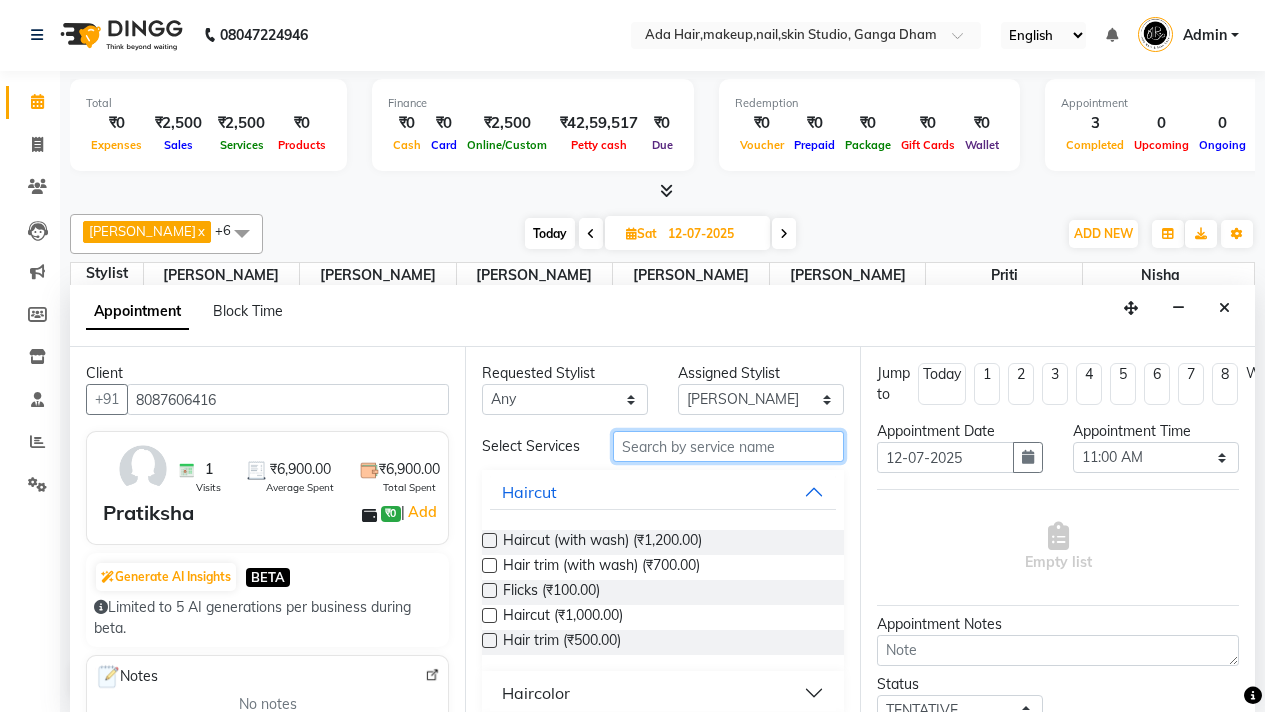 click at bounding box center (728, 446) 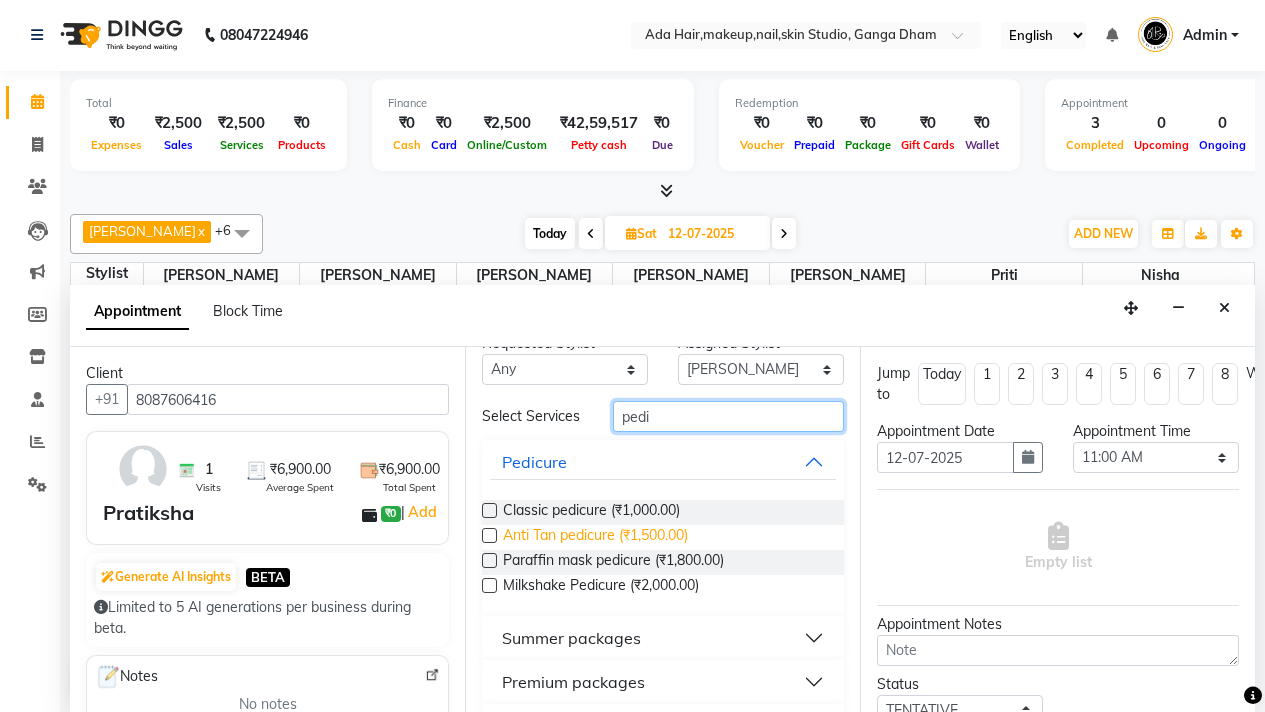 scroll, scrollTop: 137, scrollLeft: 0, axis: vertical 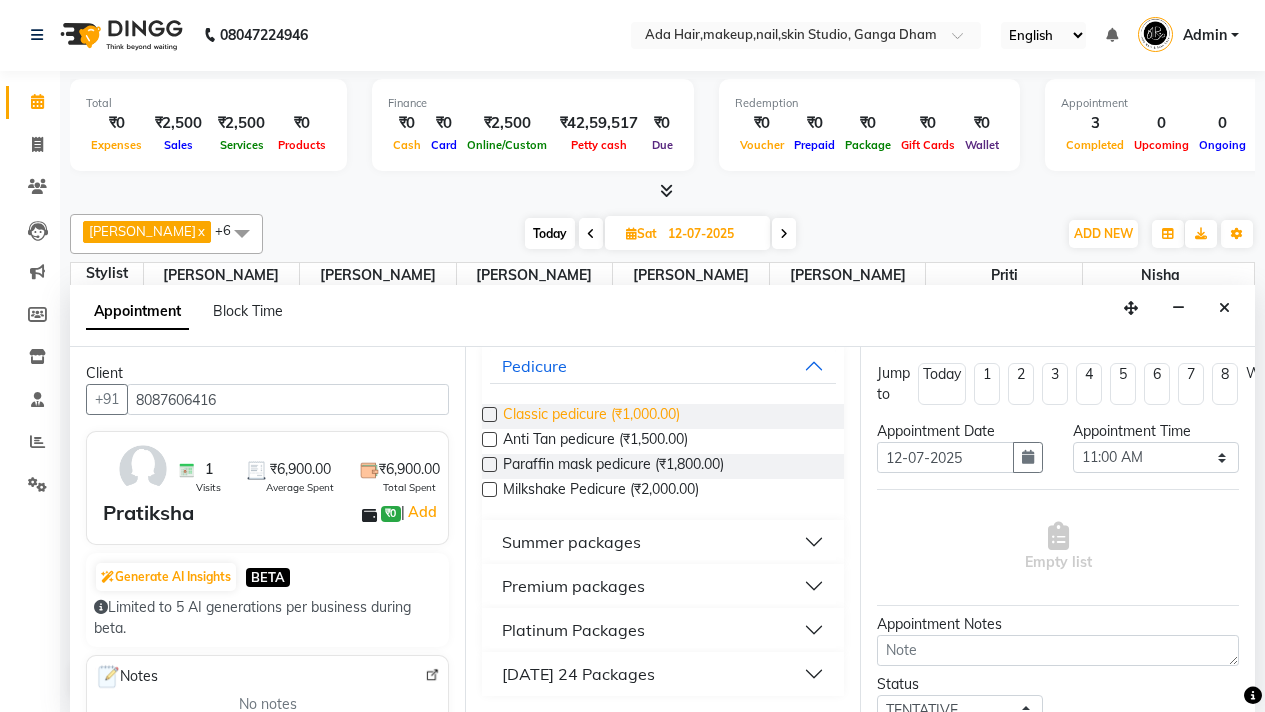 type on "pedi" 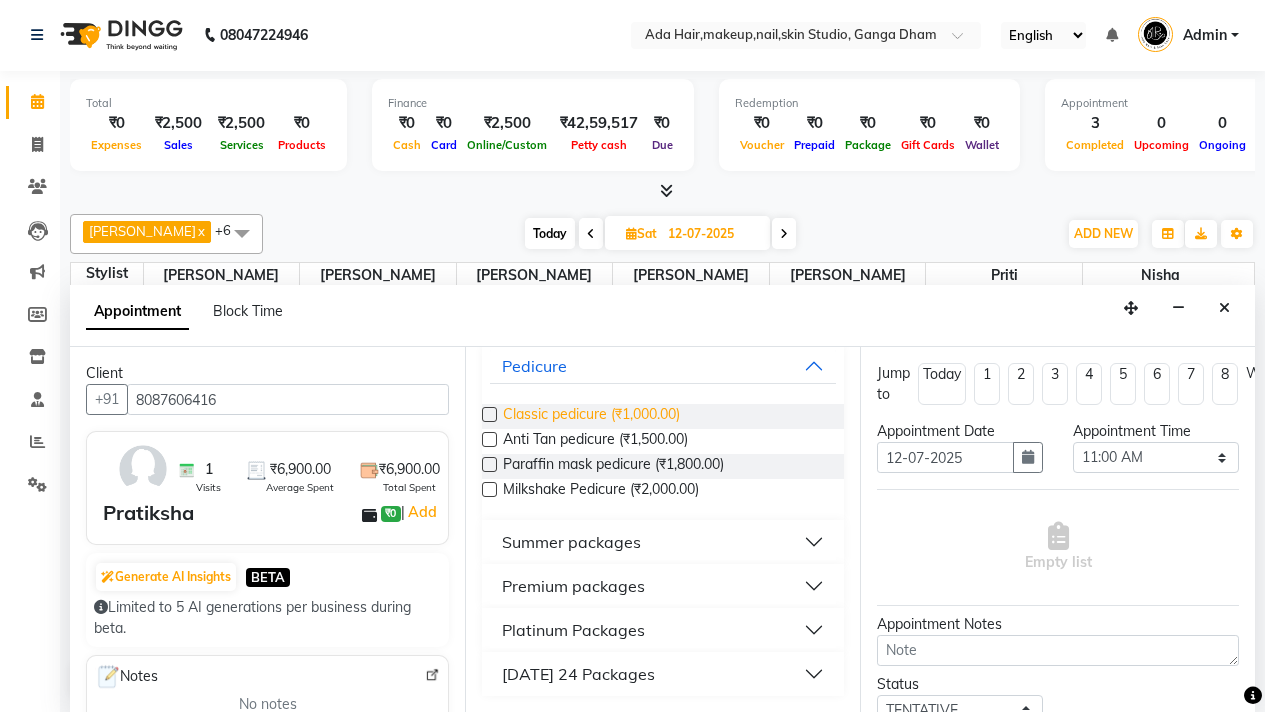 click on "Classic pedicure (₹1,000.00)" at bounding box center (591, 416) 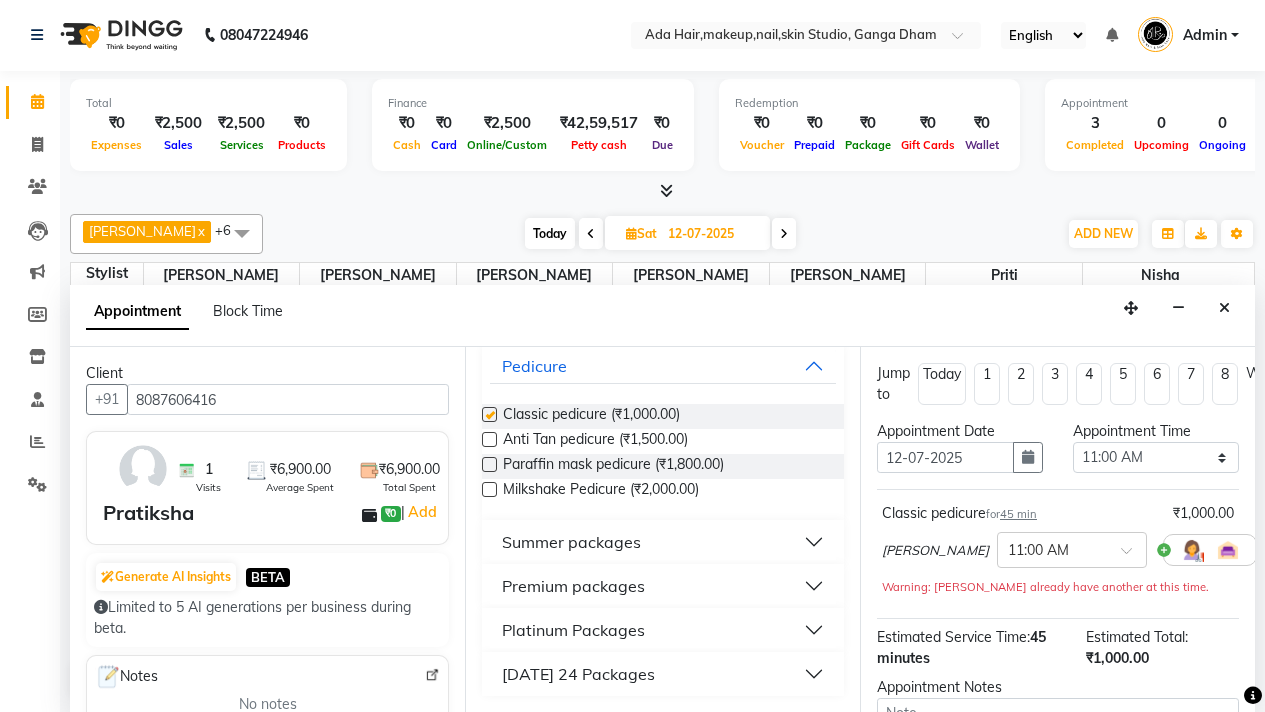 checkbox on "false" 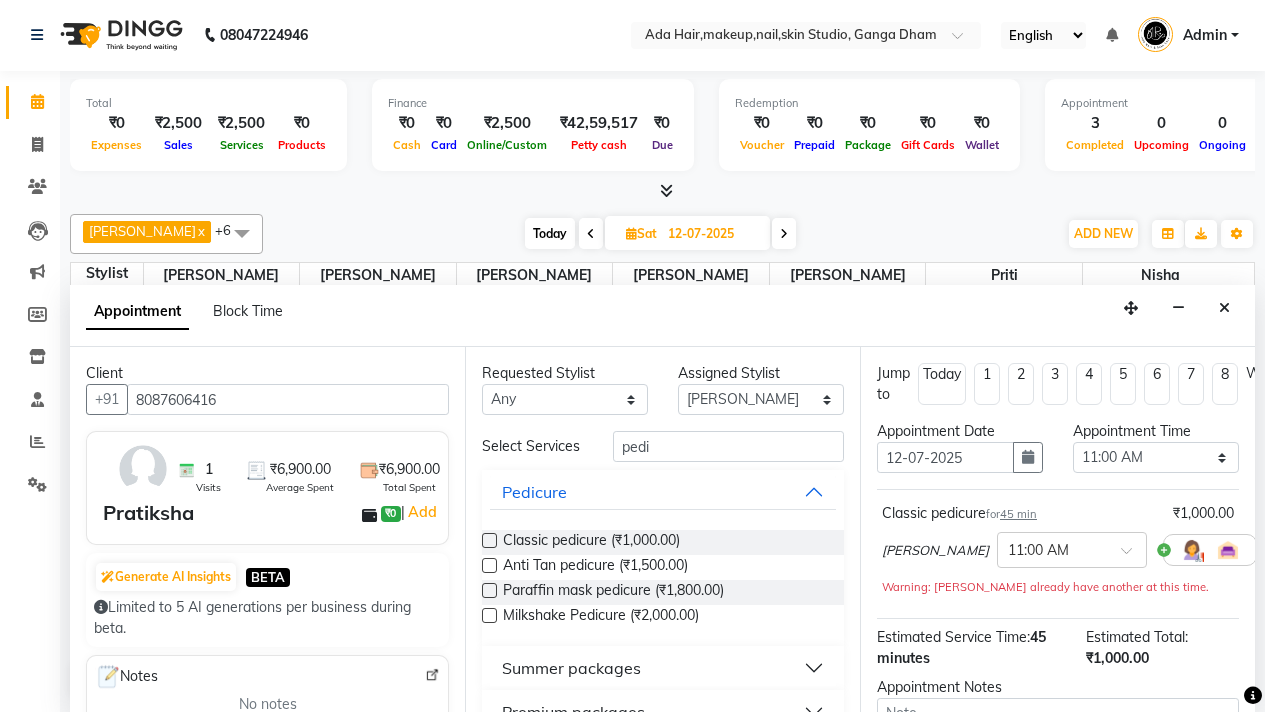 scroll, scrollTop: 0, scrollLeft: 0, axis: both 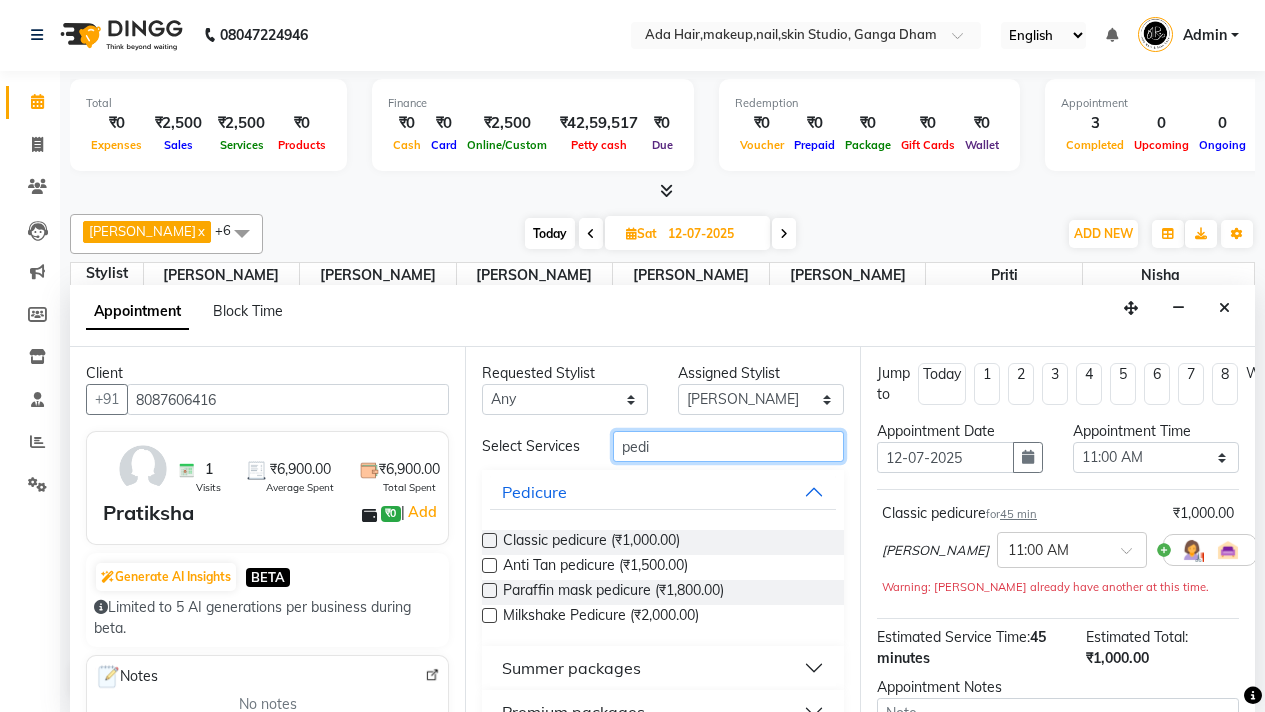 click on "pedi" at bounding box center (728, 446) 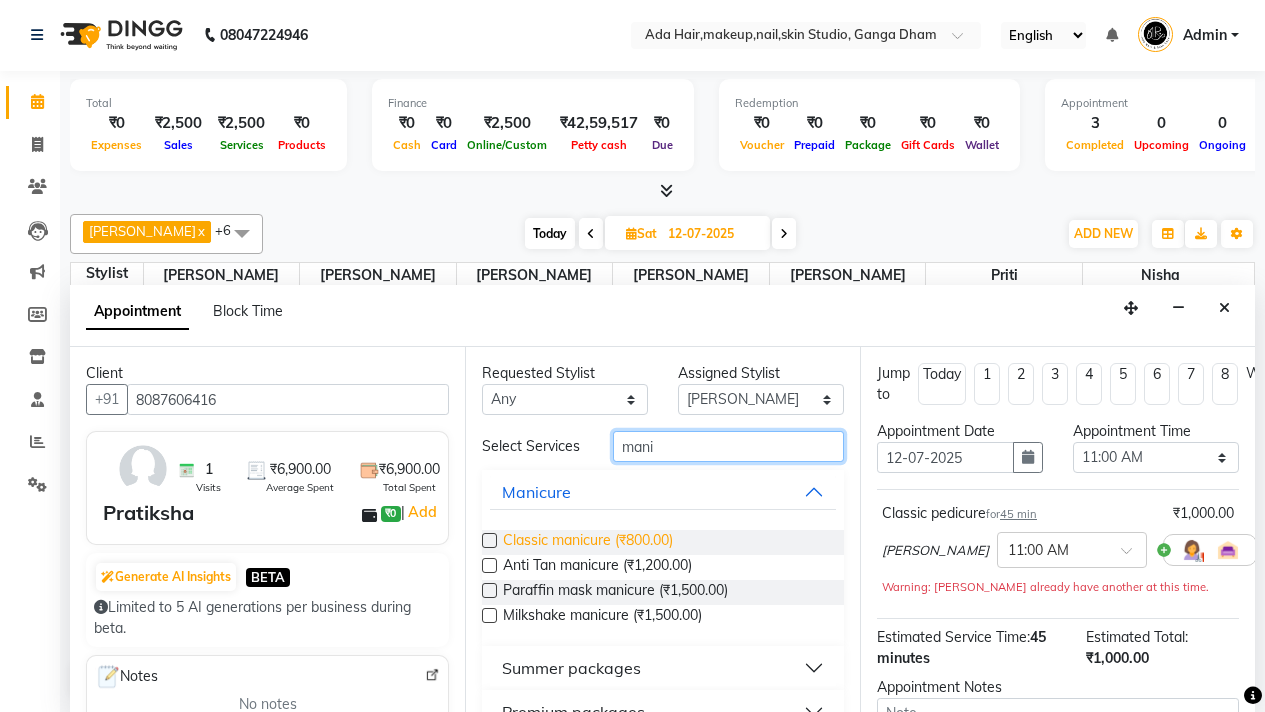 type on "mani" 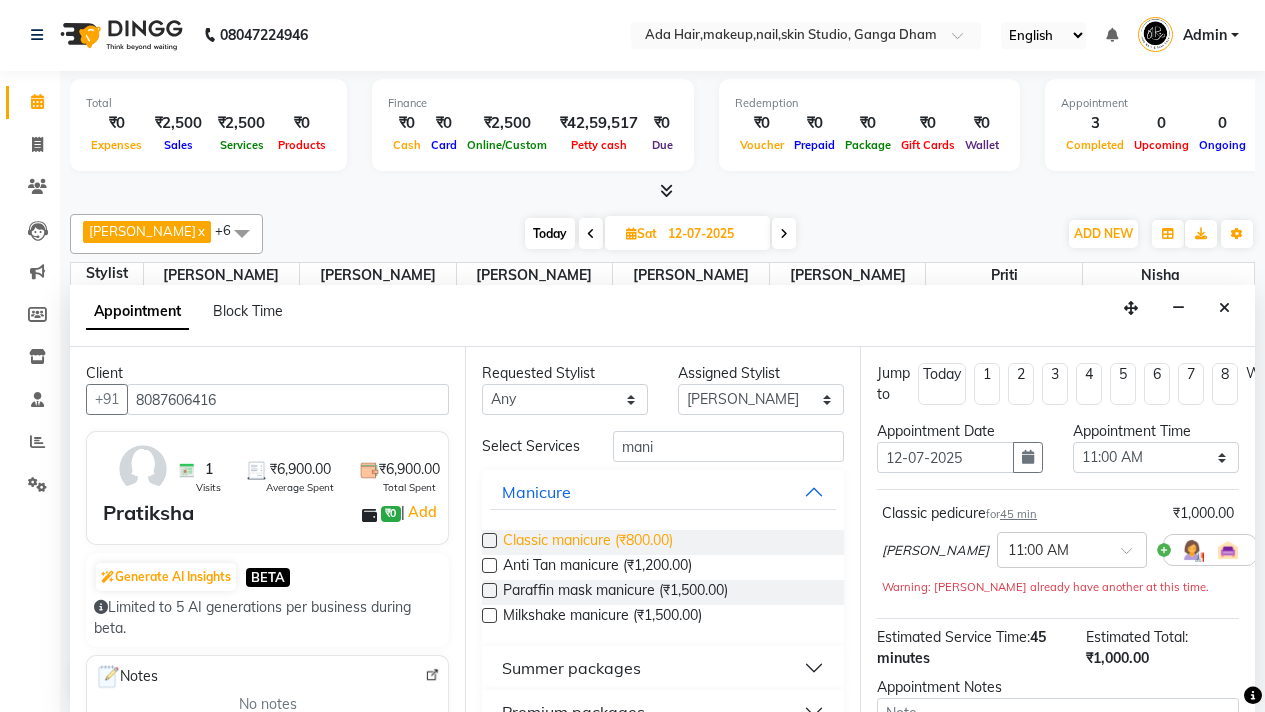 click on "Classic manicure (₹800.00)" at bounding box center (588, 542) 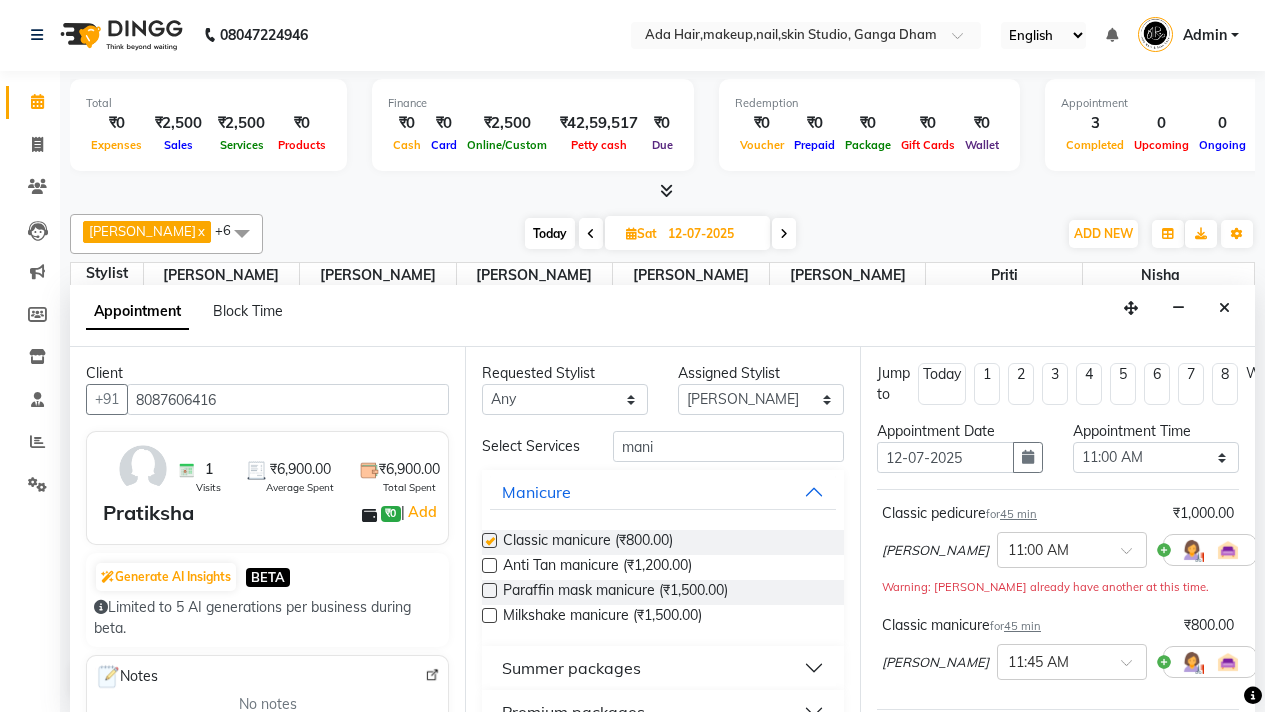 checkbox on "false" 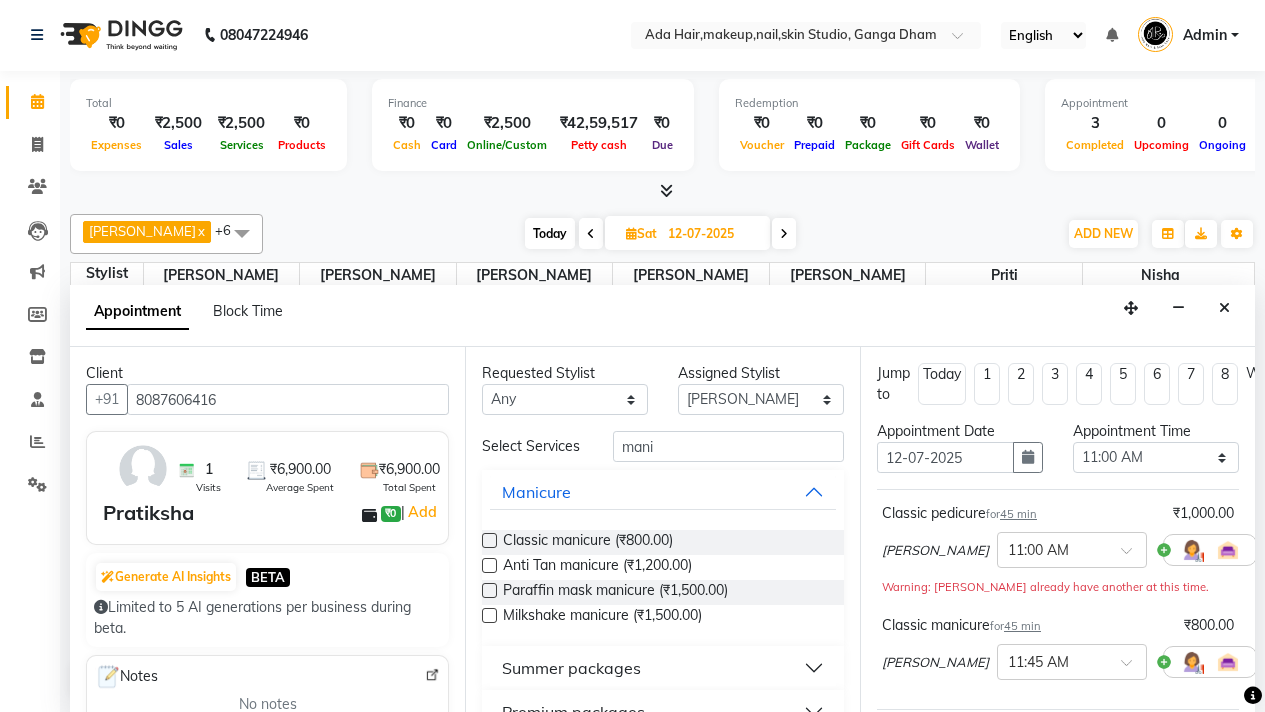 scroll, scrollTop: 137, scrollLeft: 0, axis: vertical 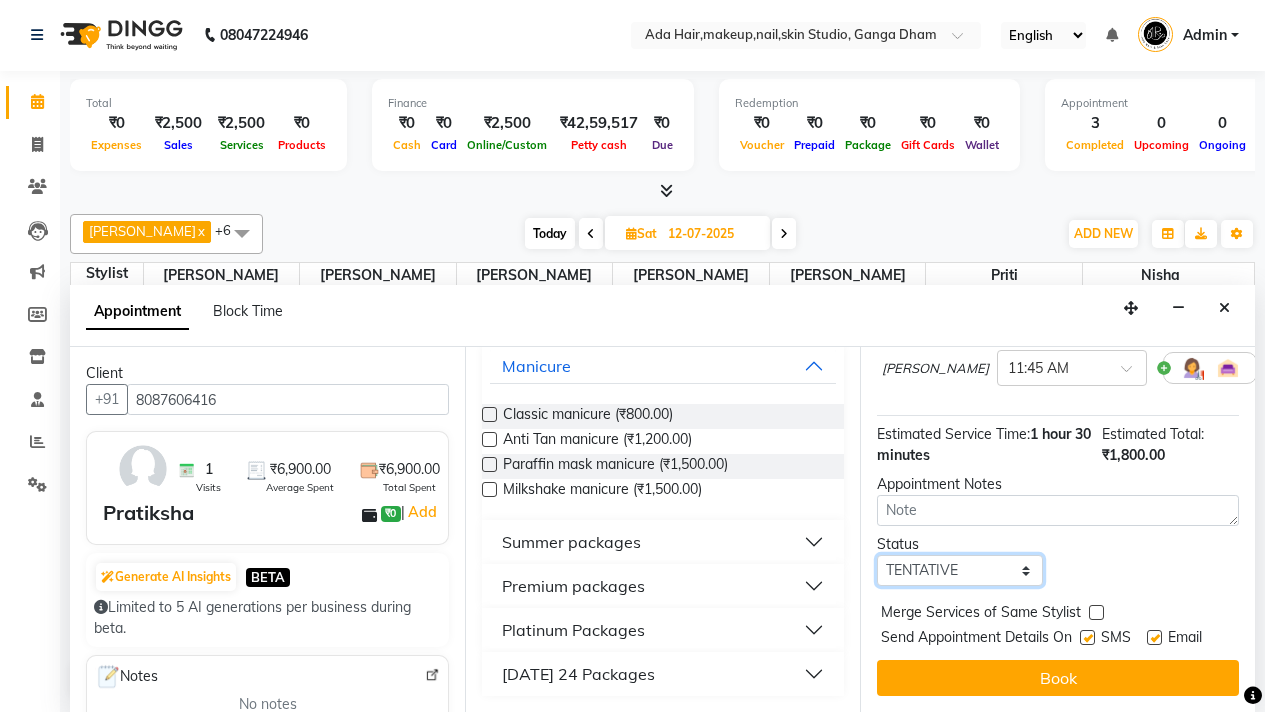 click on "Select TENTATIVE CONFIRM UPCOMING" at bounding box center [960, 570] 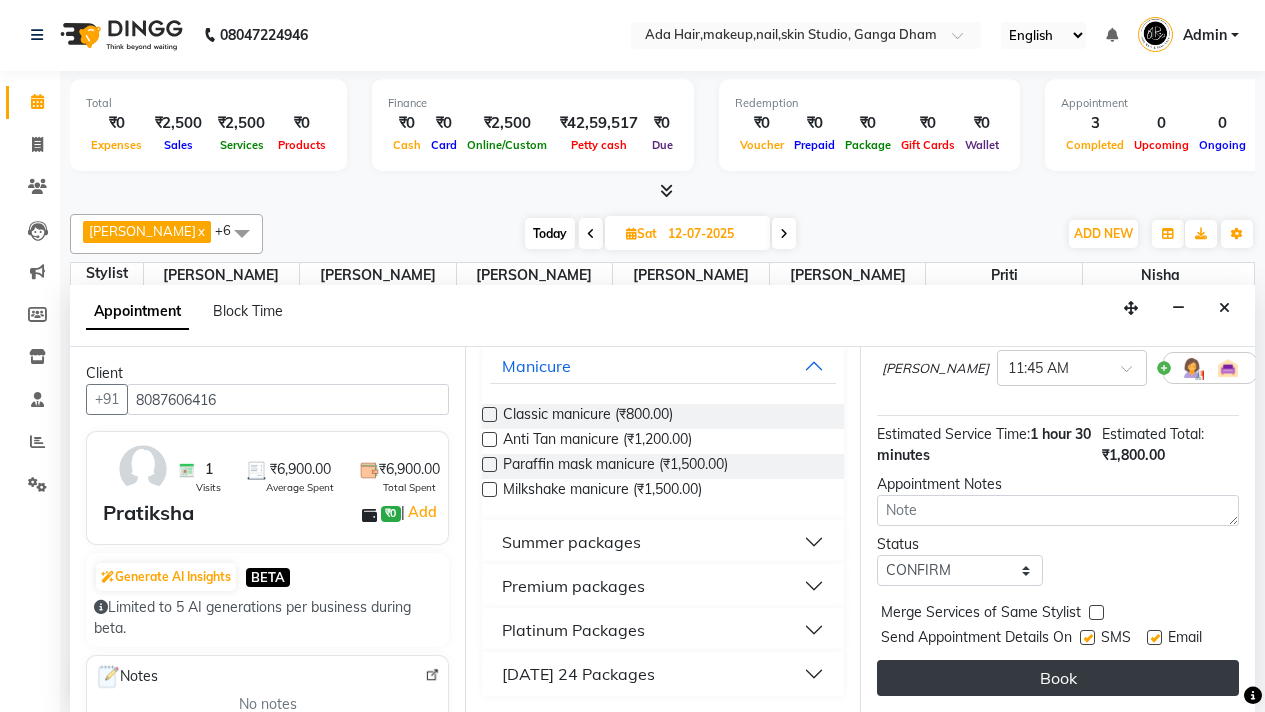 click on "Book" at bounding box center (1058, 678) 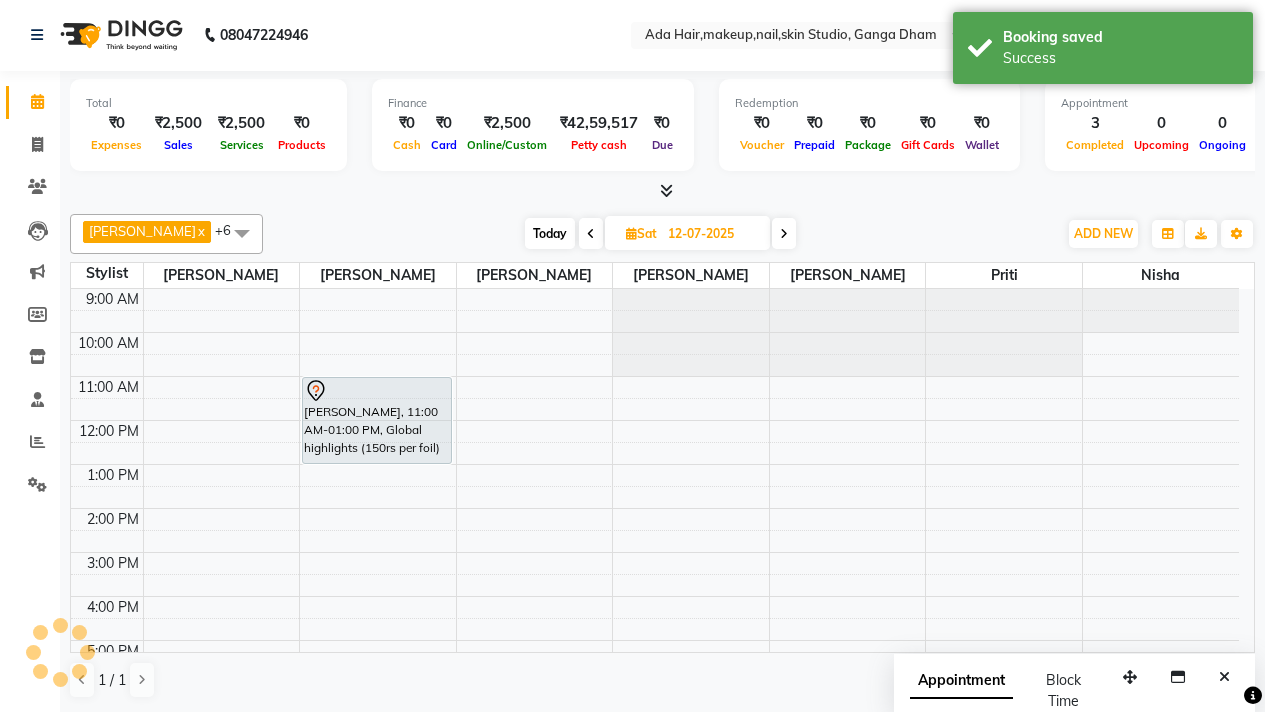 scroll, scrollTop: 0, scrollLeft: 0, axis: both 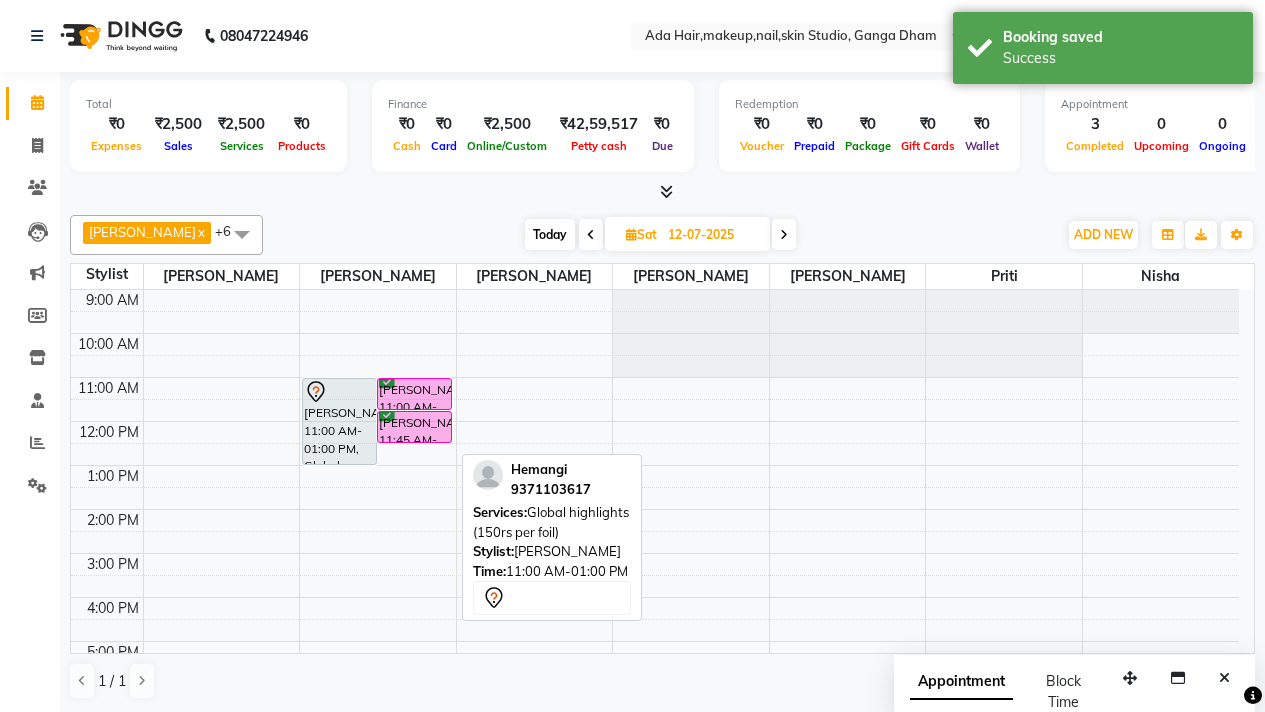 click on "[PERSON_NAME], 11:00 AM-01:00 PM, Global highlights (150rs per foil)" at bounding box center [339, 421] 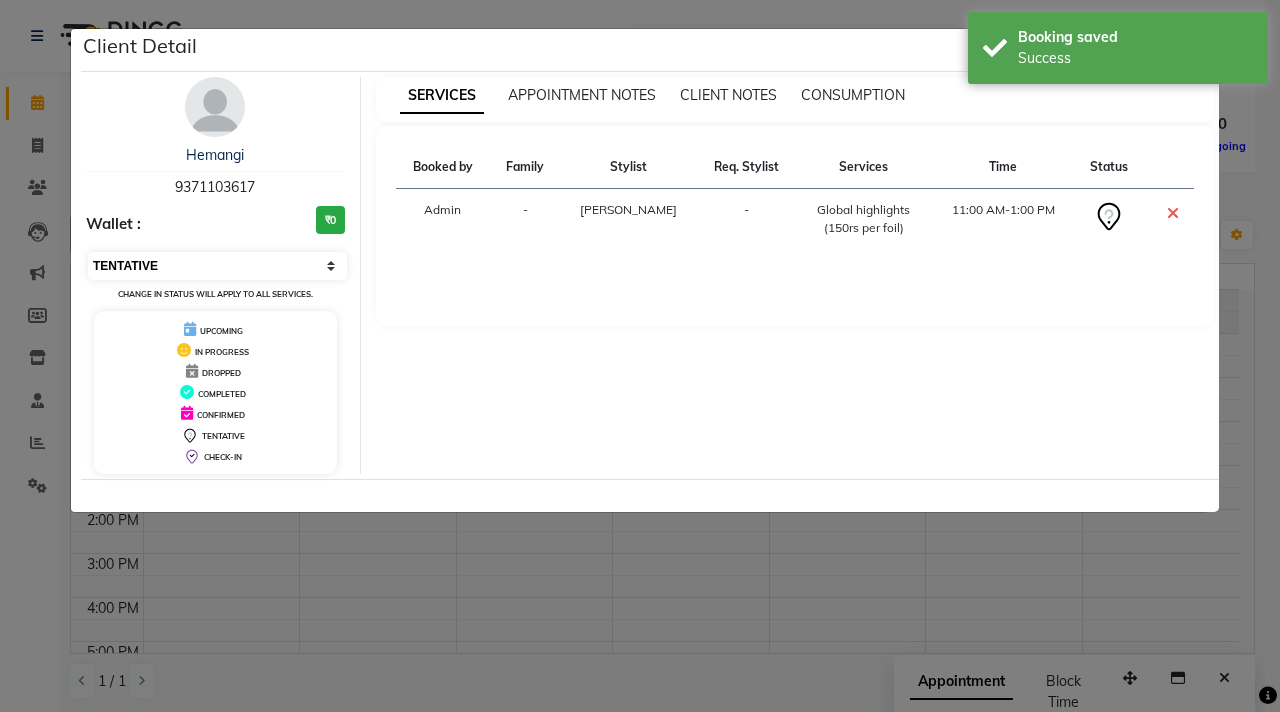 click on "Select CONFIRMED TENTATIVE" at bounding box center [217, 266] 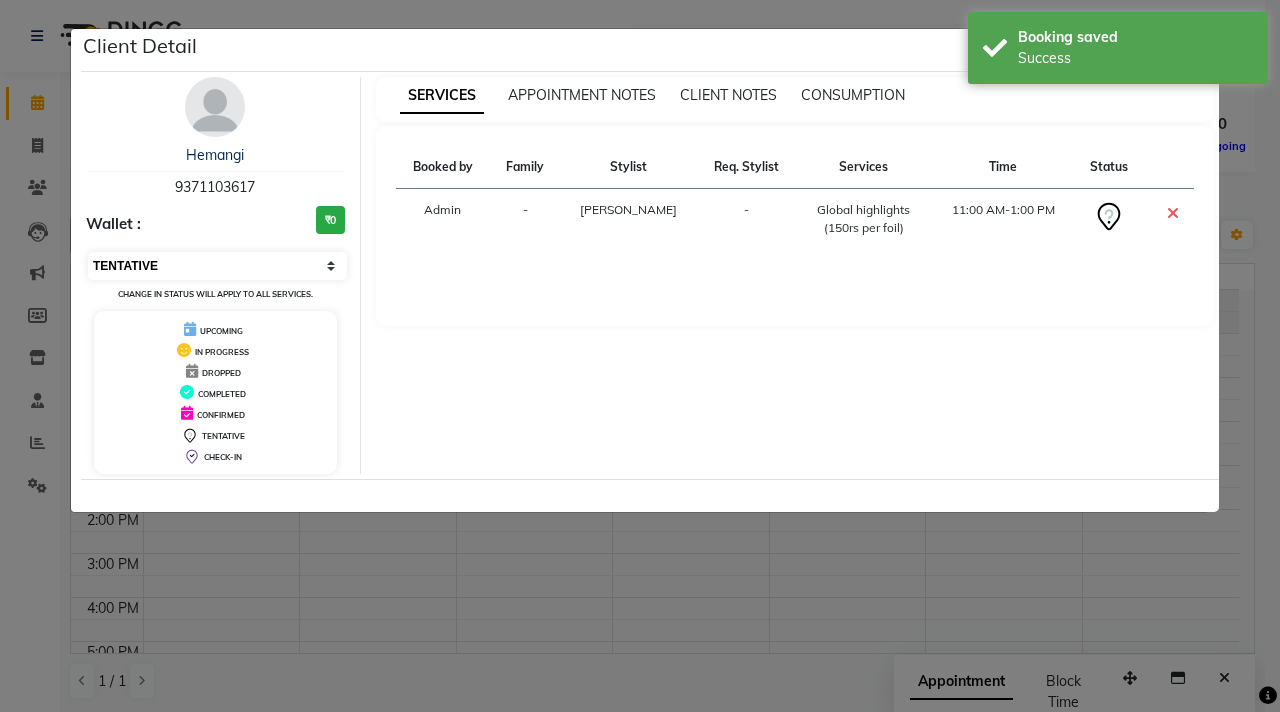 select on "6" 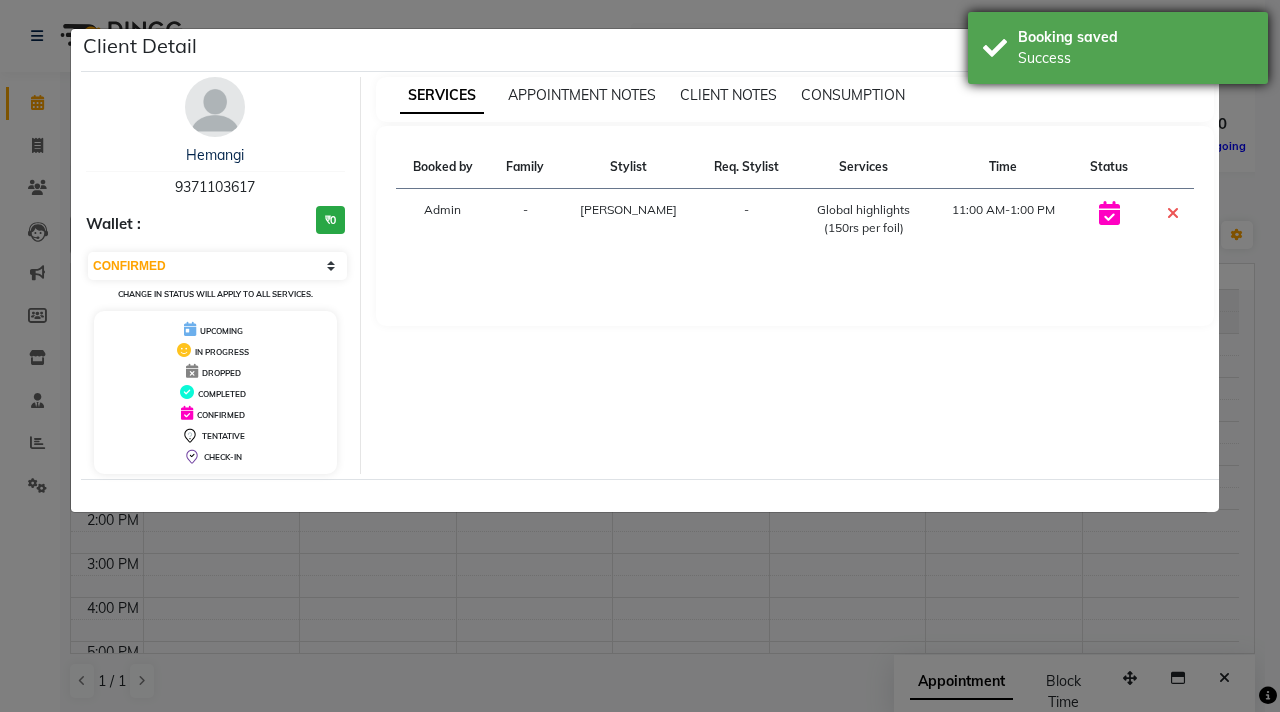 click on "Booking saved   Success" at bounding box center (1118, 48) 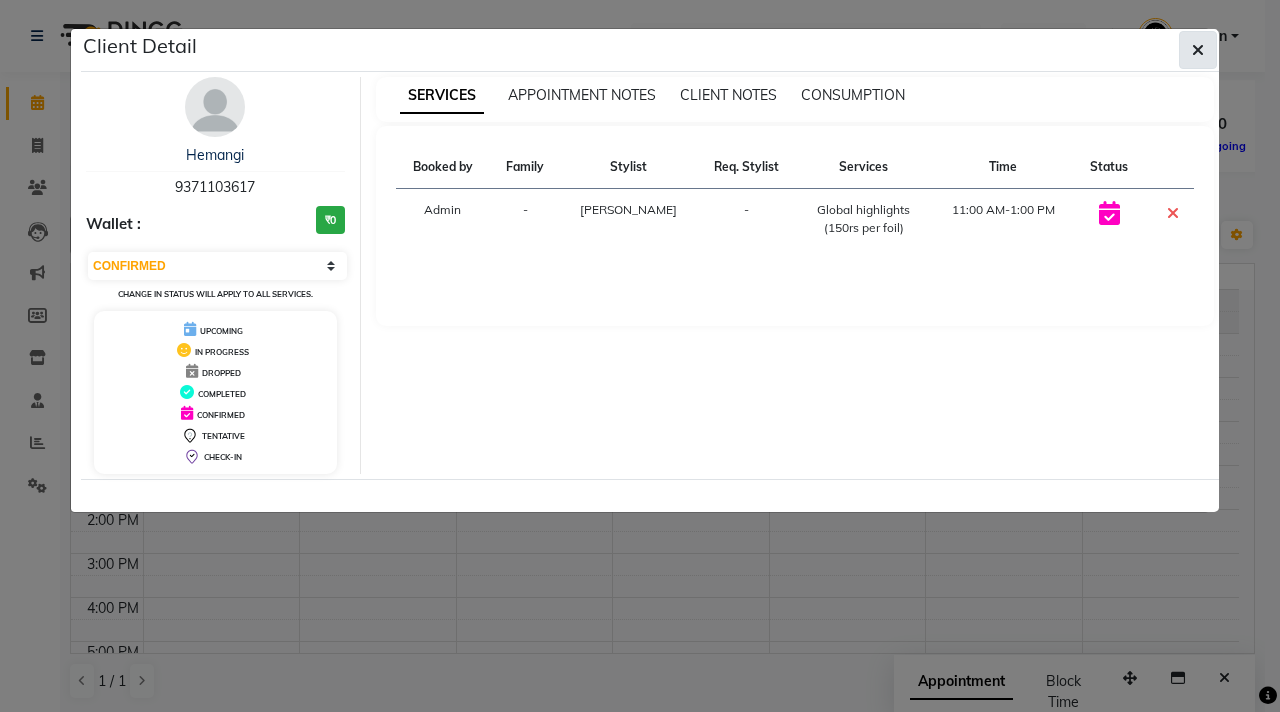 click 